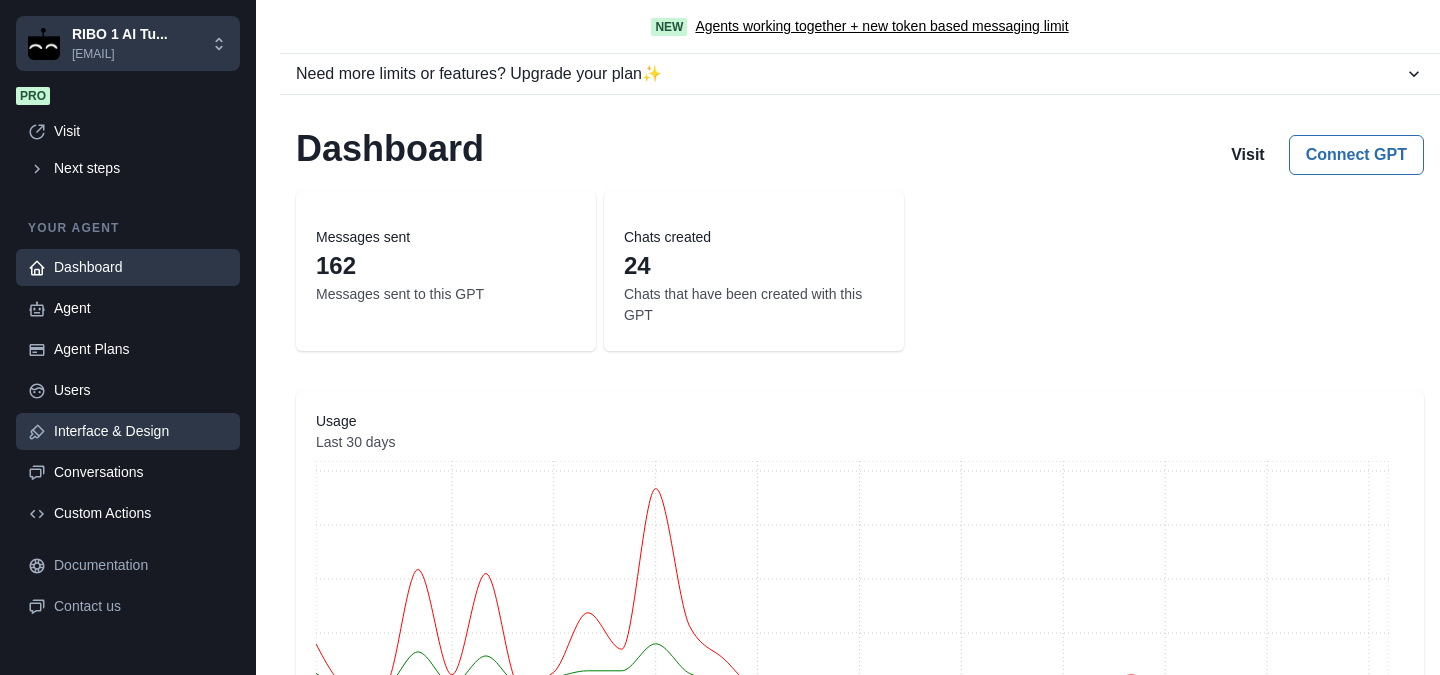 scroll, scrollTop: 0, scrollLeft: 0, axis: both 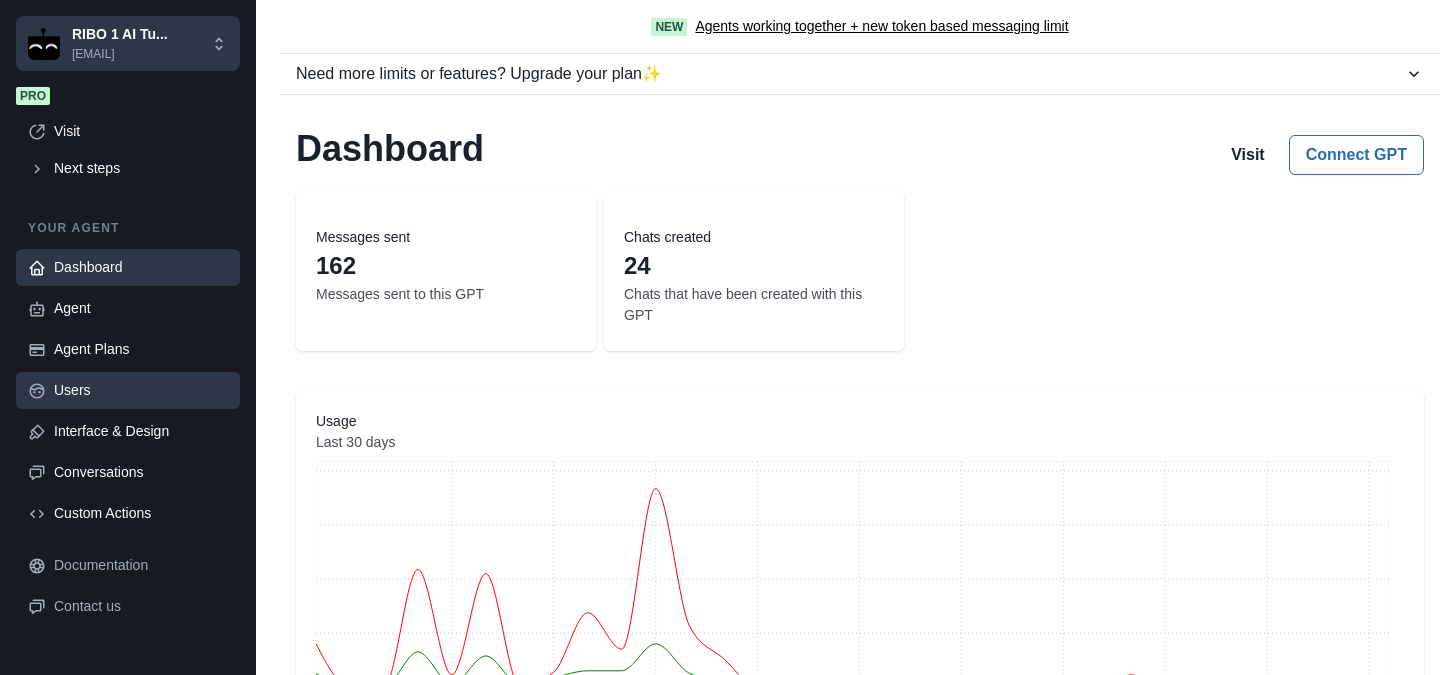 click on "Users" at bounding box center (128, 390) 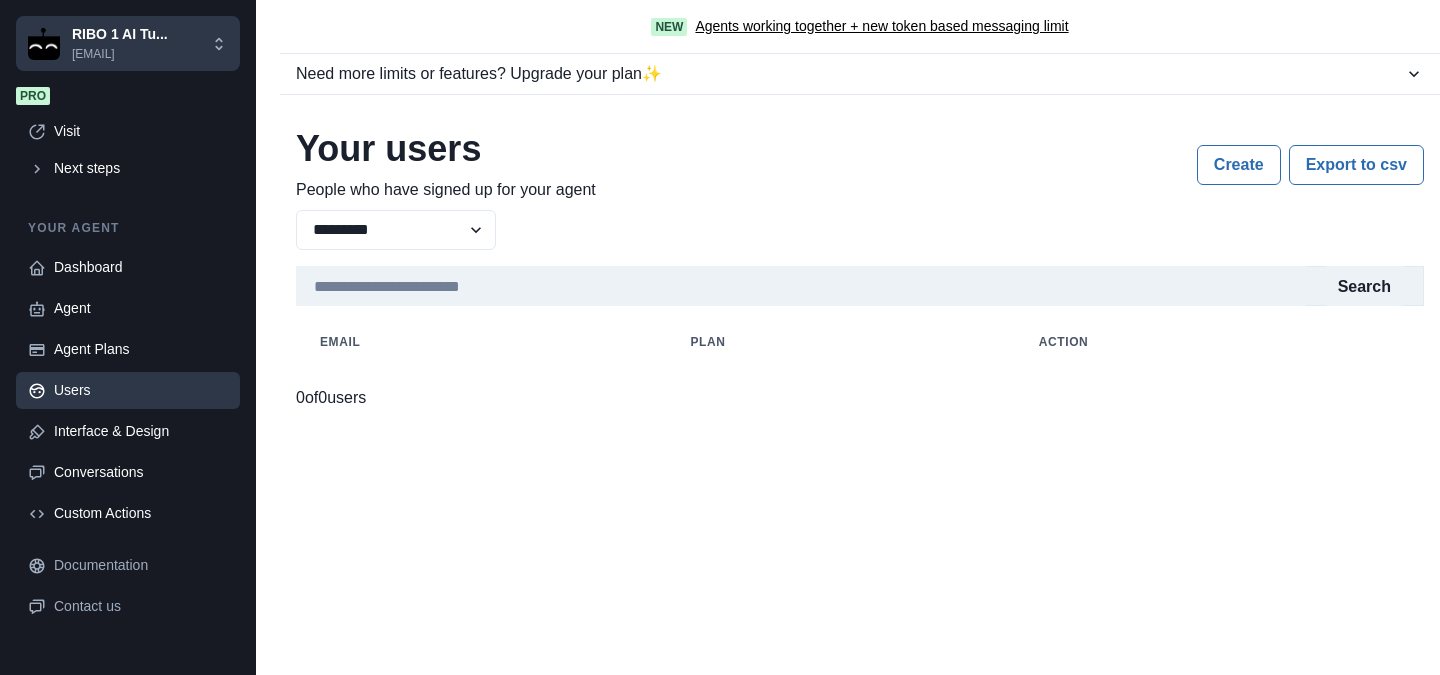 click on "RIBO 1 AI Tu... ribo1tutor41test info@pnclearning.com  Agents    Create agent    Settings Pro Visit Next steps Your agent Dashboard Agent Agent Plans Users Interface & Design Conversations Custom Actions Domains Approvals Documentation Contact us" at bounding box center (128, 337) 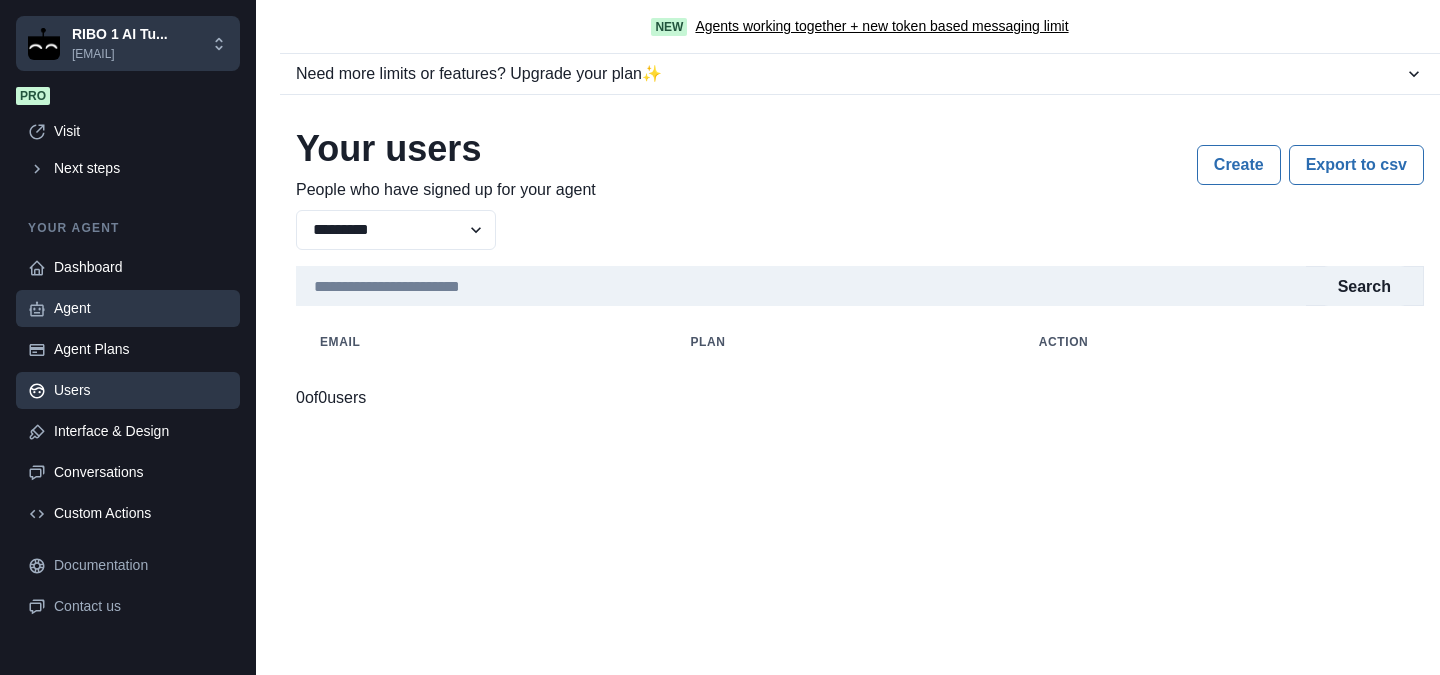 click on "Agent" at bounding box center [128, 308] 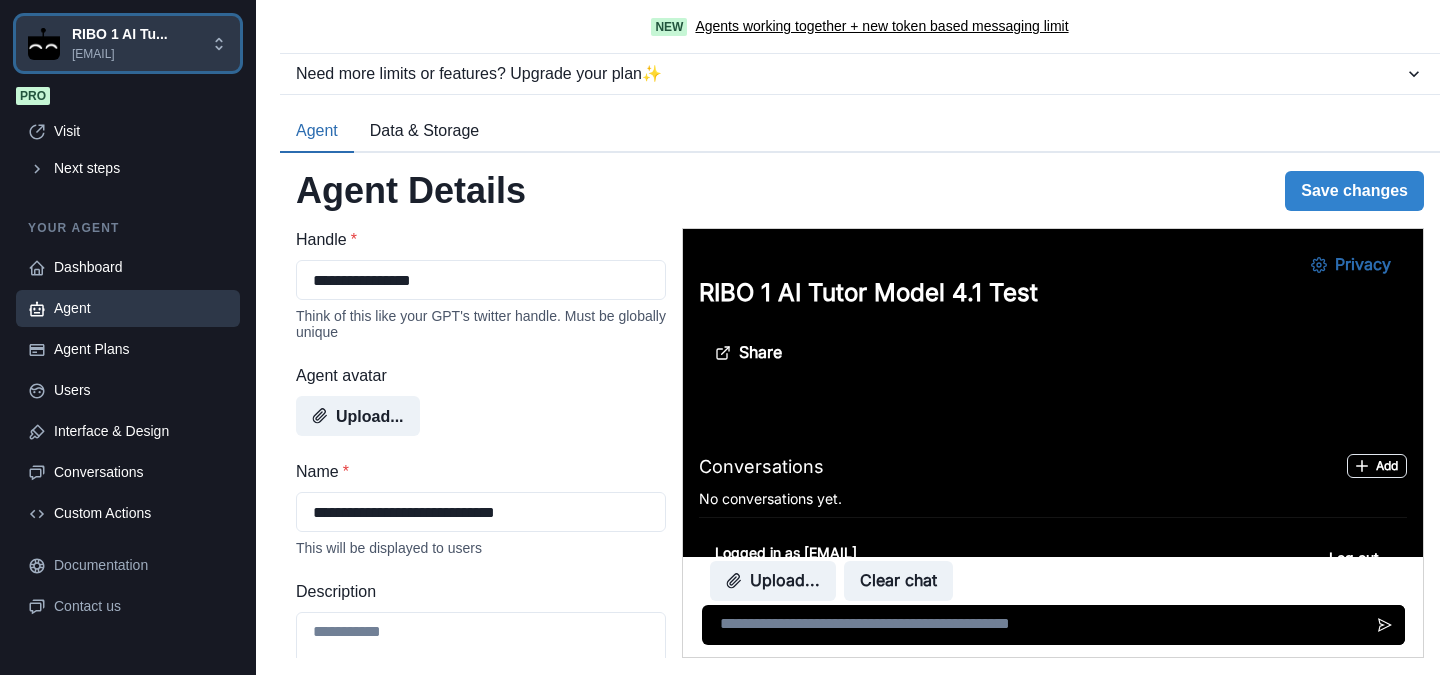 click on "ribo1tutor41test" at bounding box center (120, 54) 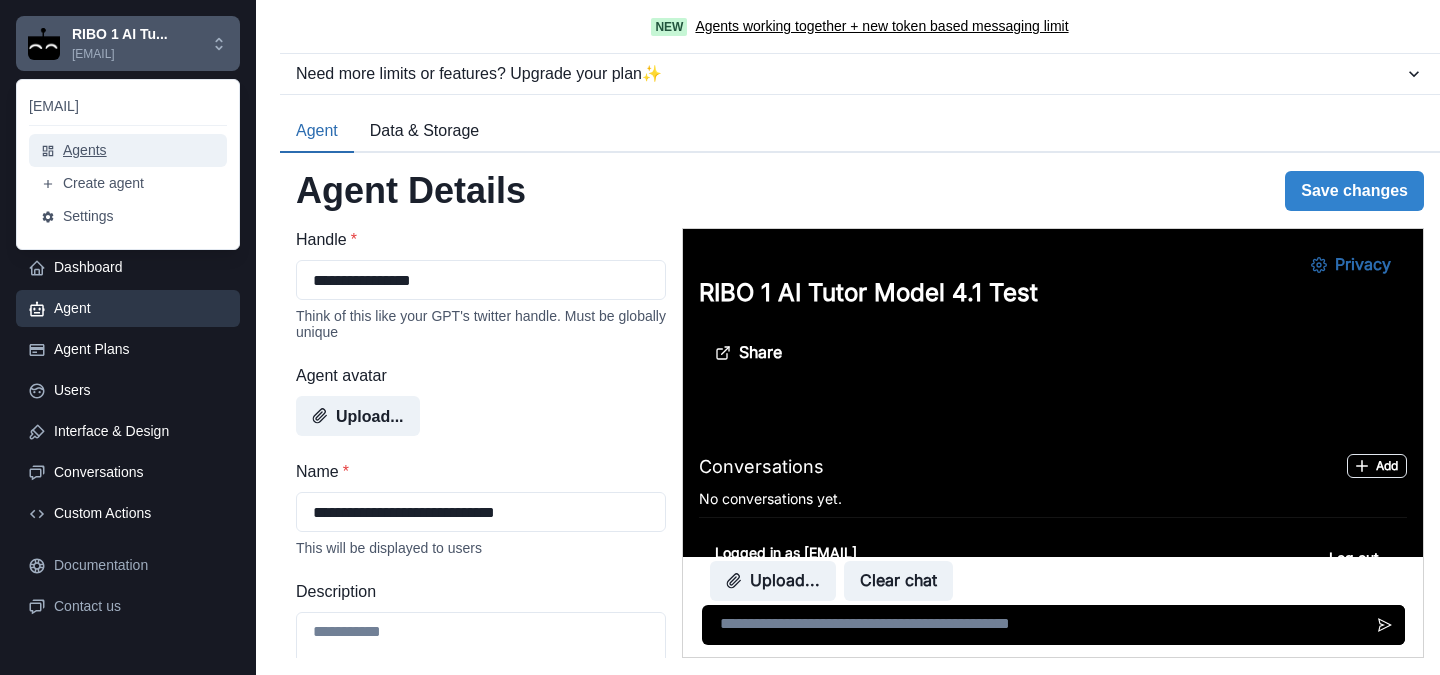 click on "Agents" at bounding box center [128, 150] 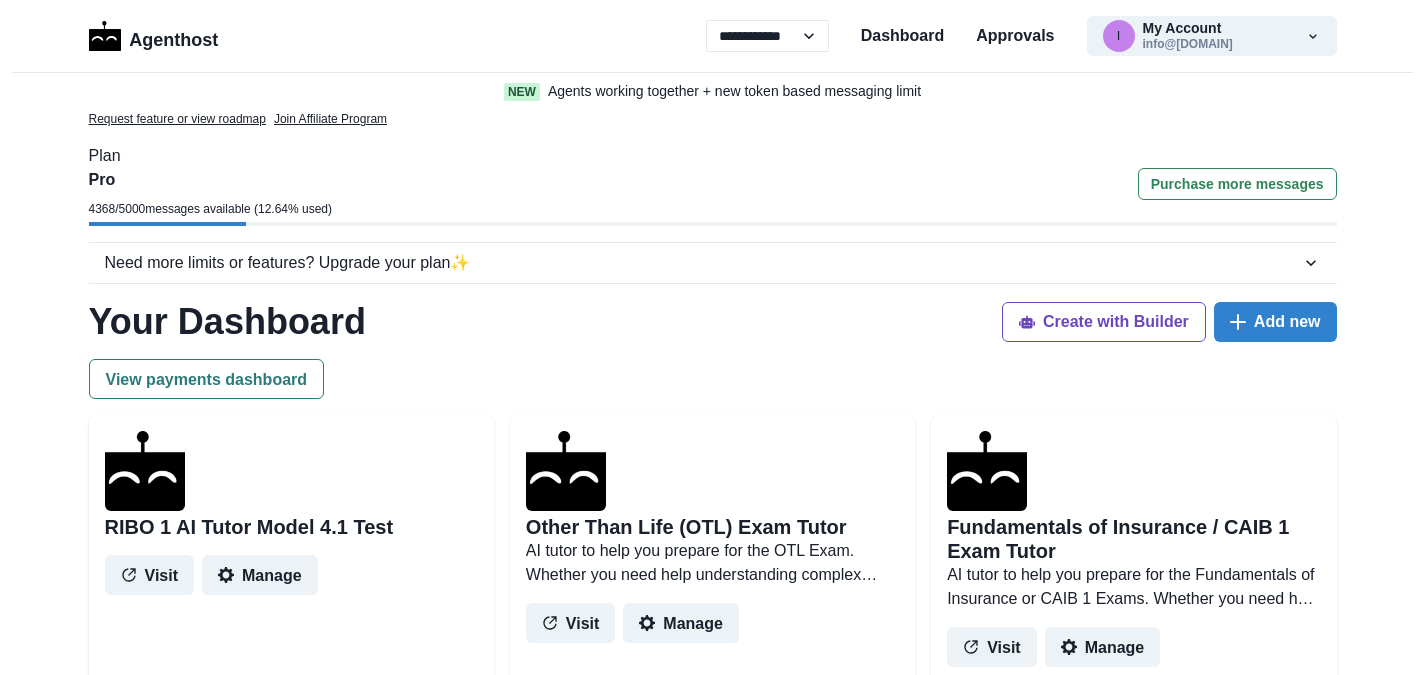 scroll, scrollTop: 0, scrollLeft: 0, axis: both 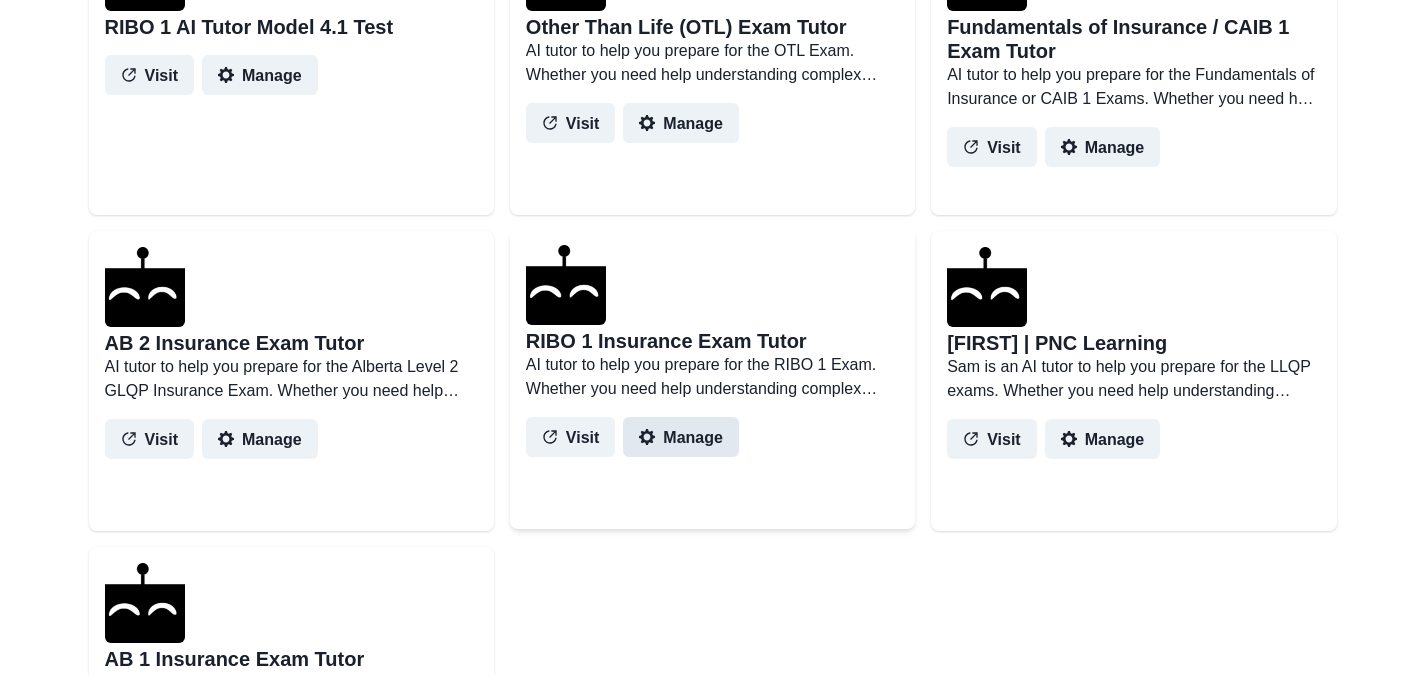 click on "Manage" at bounding box center [681, 437] 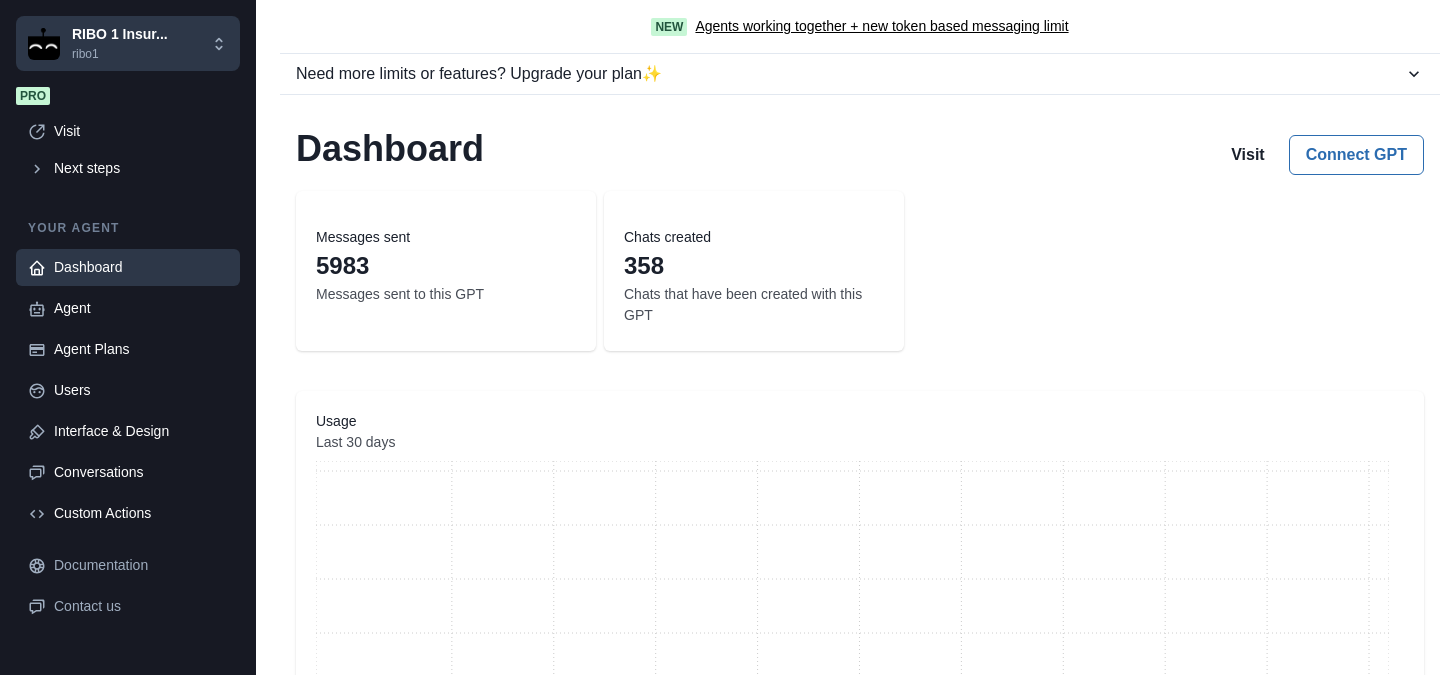 scroll, scrollTop: 0, scrollLeft: 0, axis: both 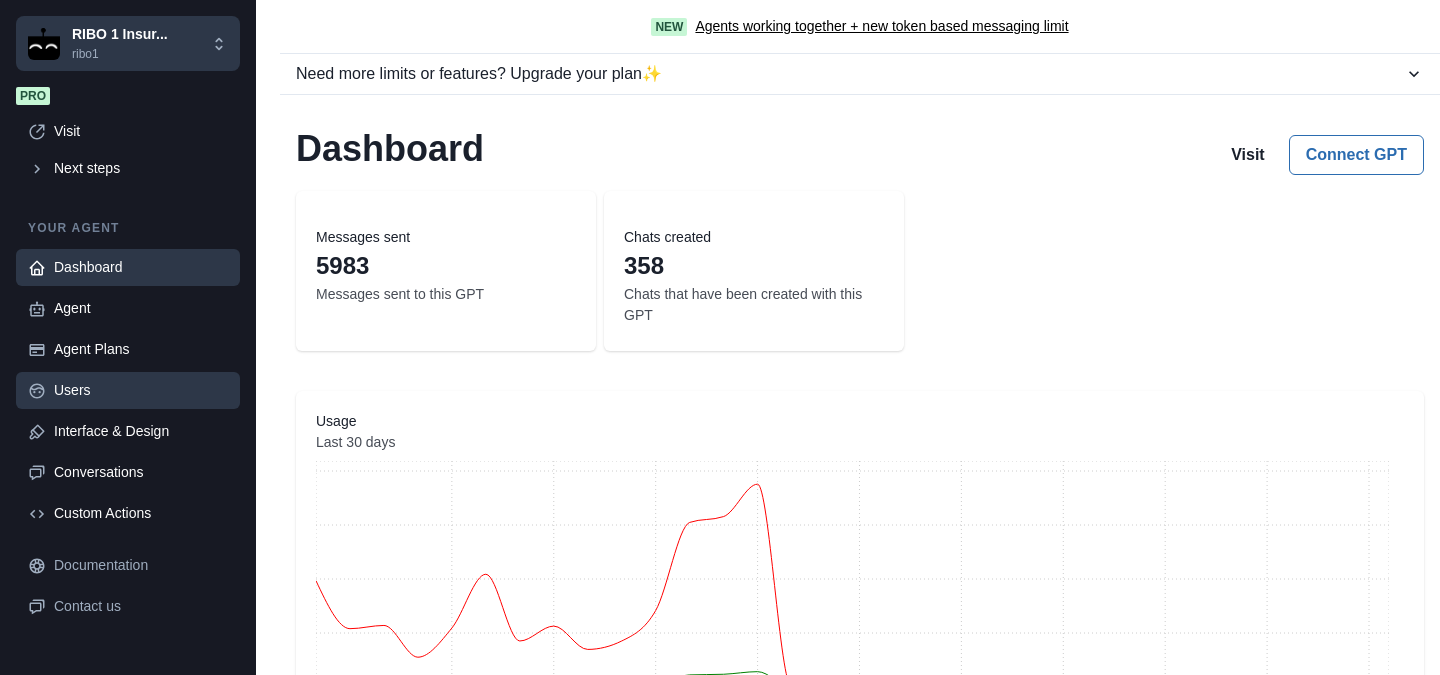 click on "Users" at bounding box center (141, 308) 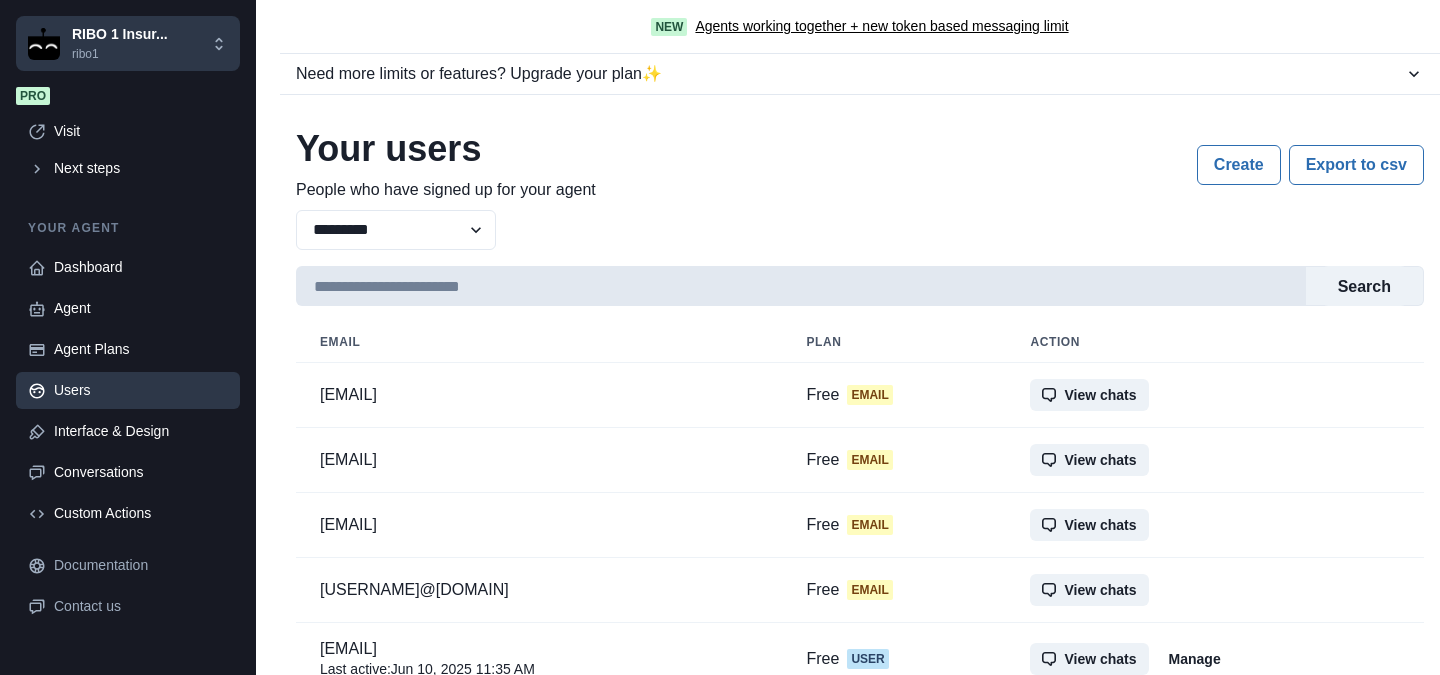 click at bounding box center [801, 286] 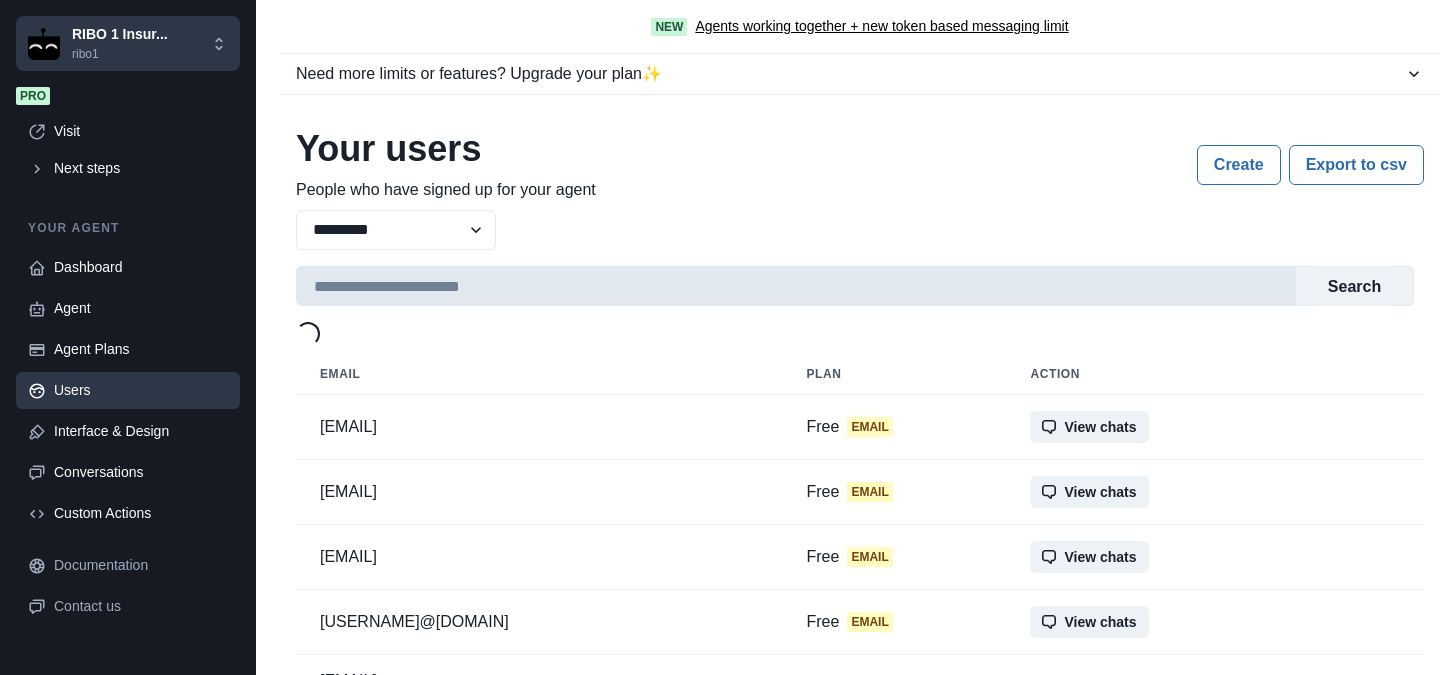 scroll, scrollTop: 0, scrollLeft: 0, axis: both 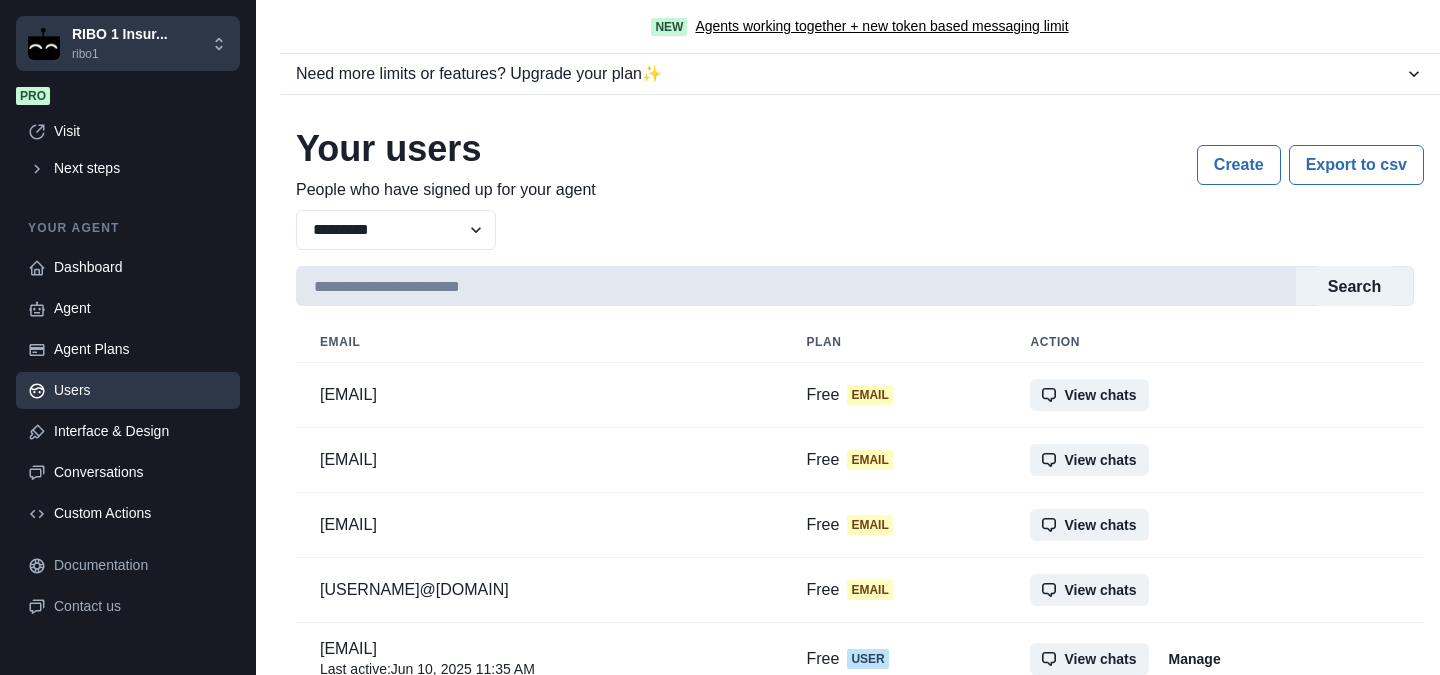 paste on "**********" 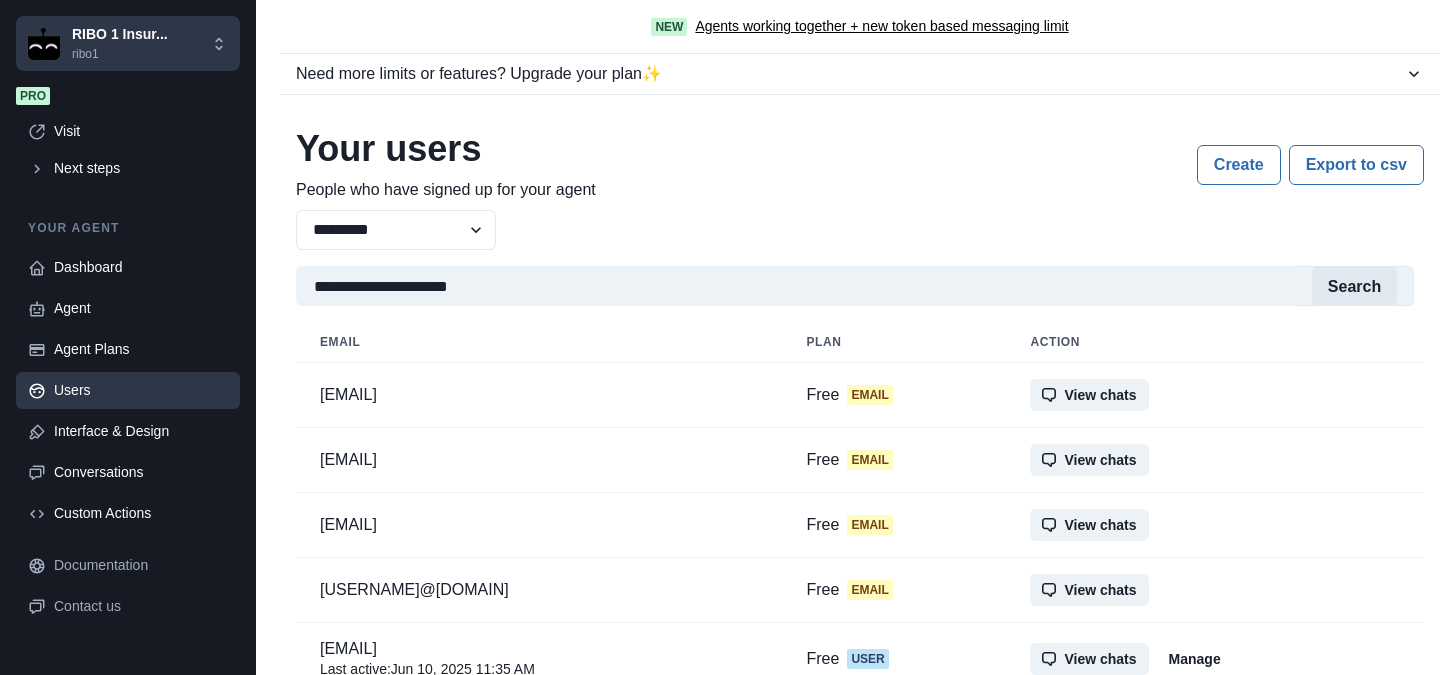 type on "**********" 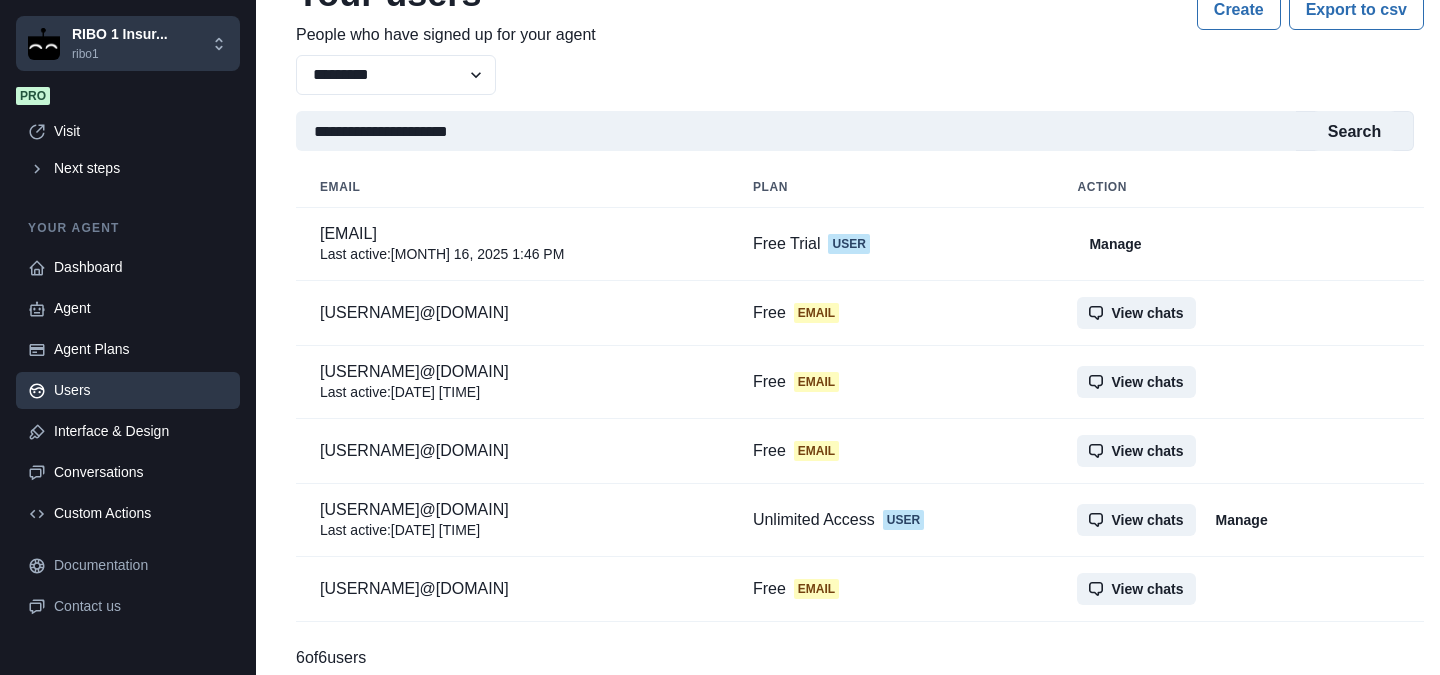 scroll, scrollTop: 166, scrollLeft: 0, axis: vertical 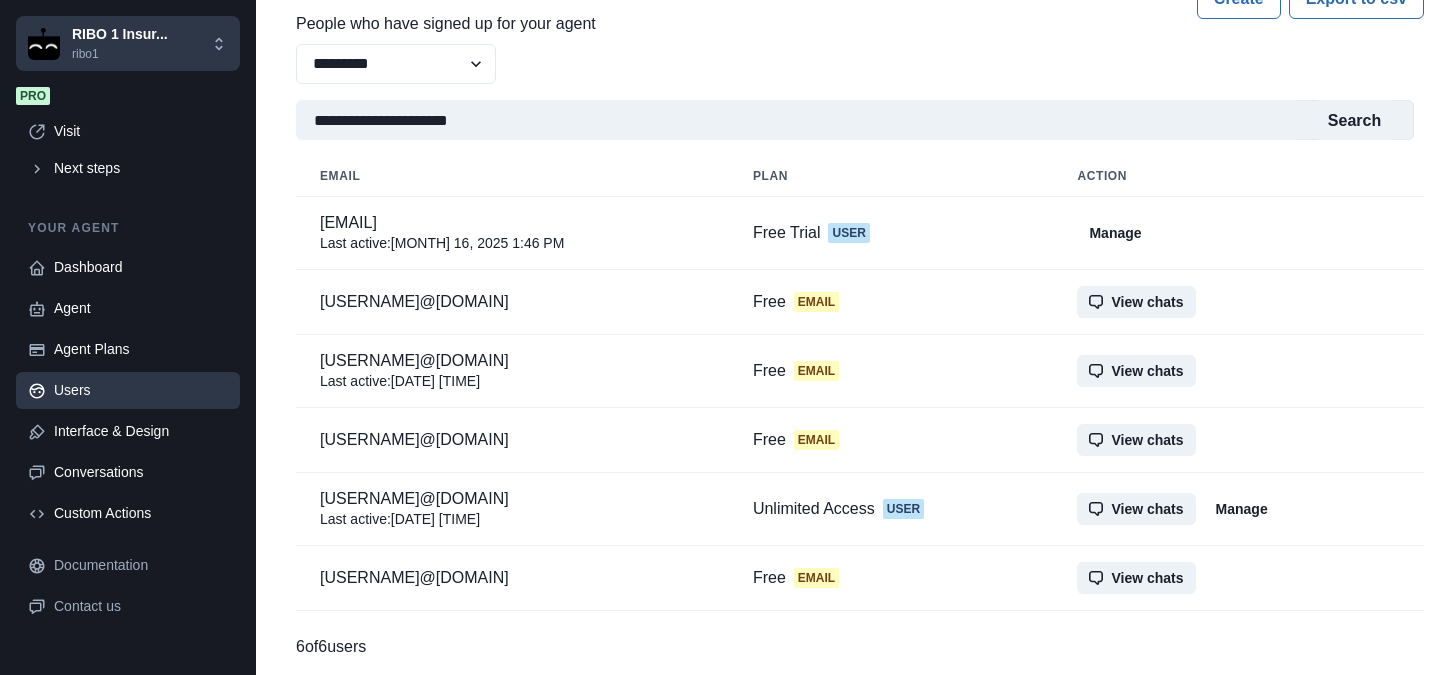click on "Manage" at bounding box center [1242, 509] 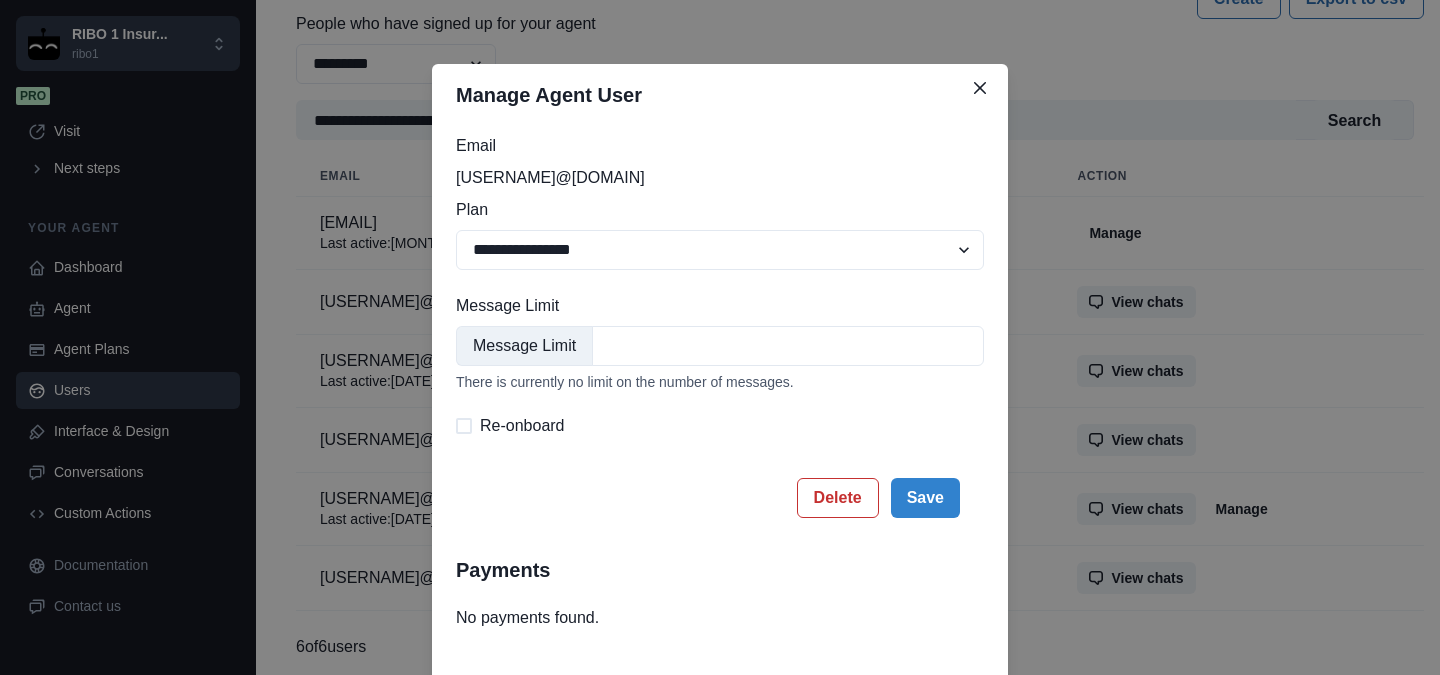 scroll, scrollTop: 77, scrollLeft: 0, axis: vertical 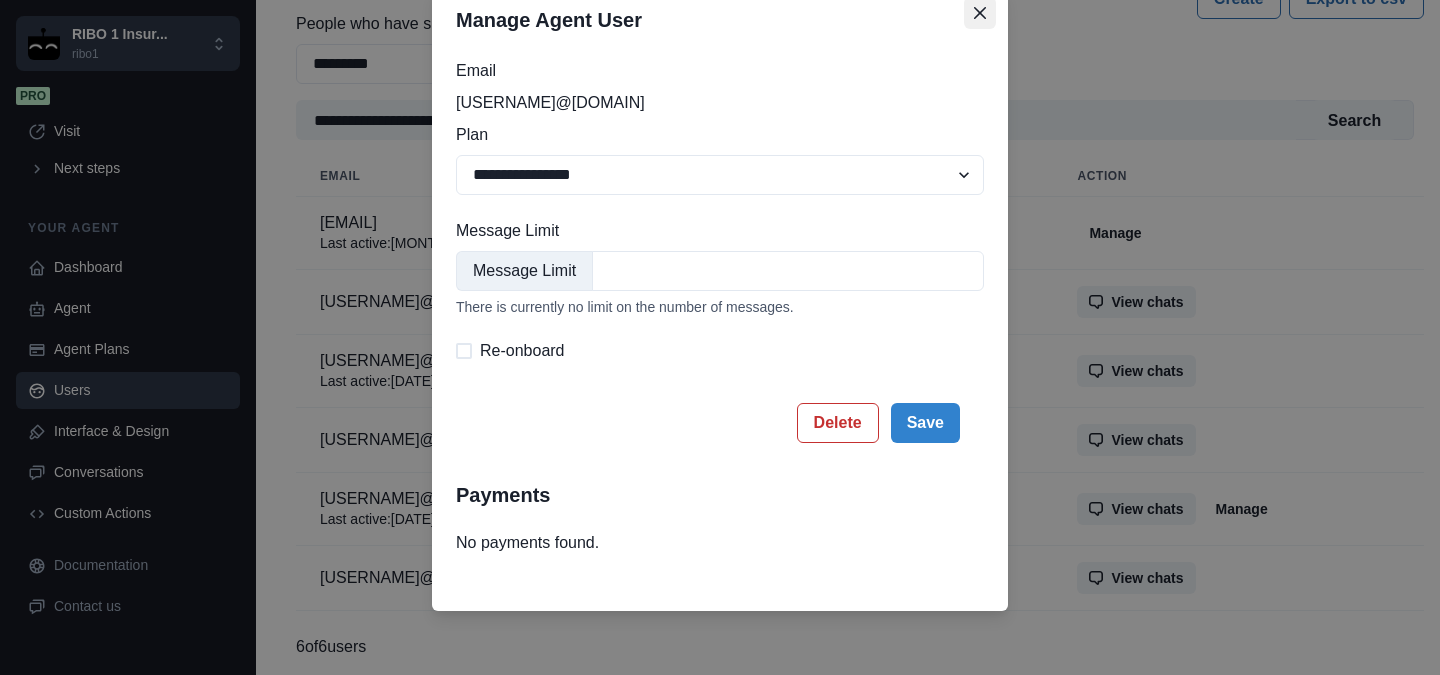 click at bounding box center (980, 13) 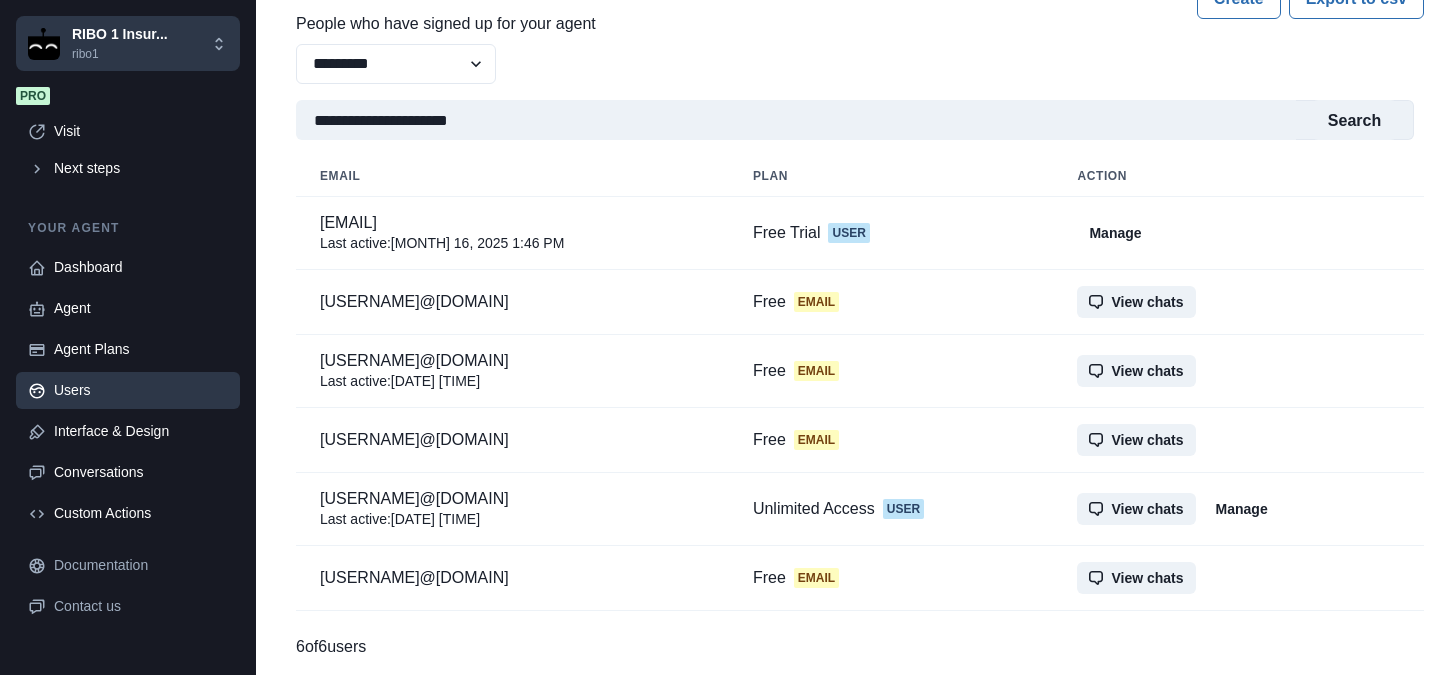 click on "Manage" at bounding box center (1242, 509) 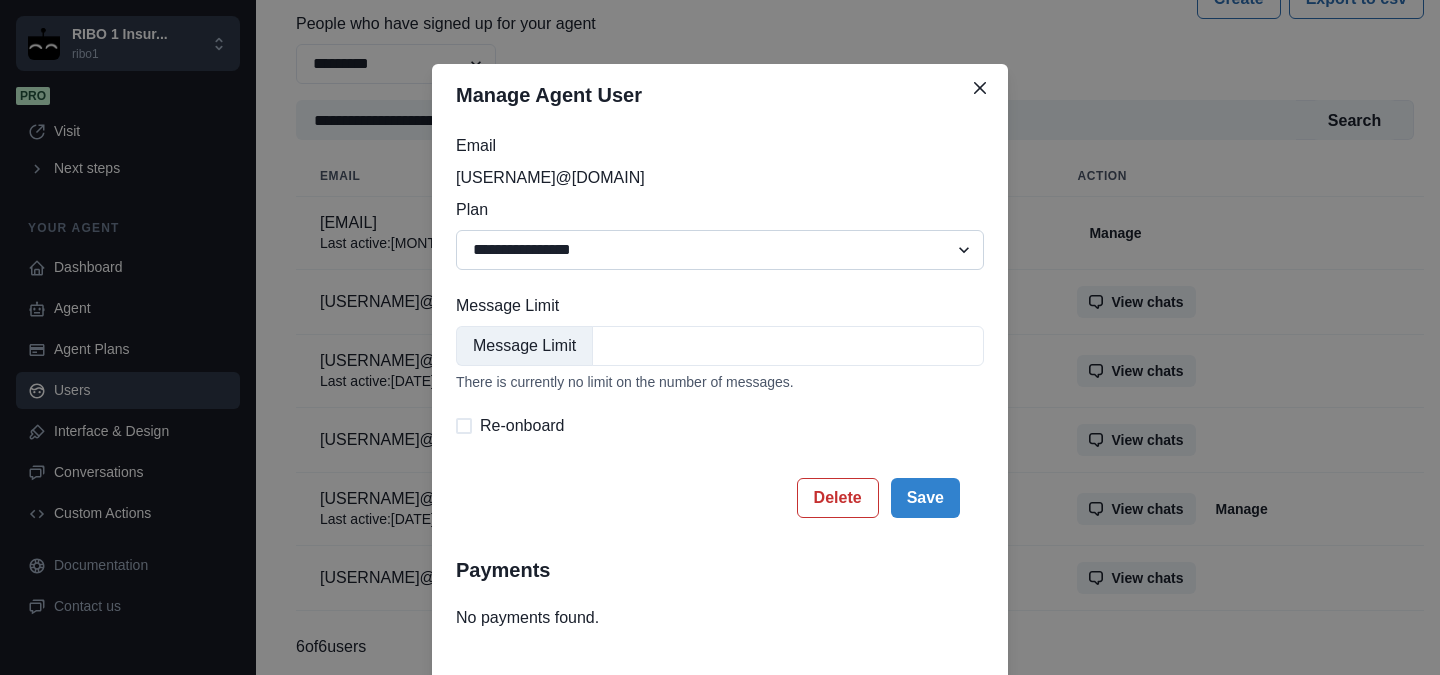 click on "**********" at bounding box center (720, 250) 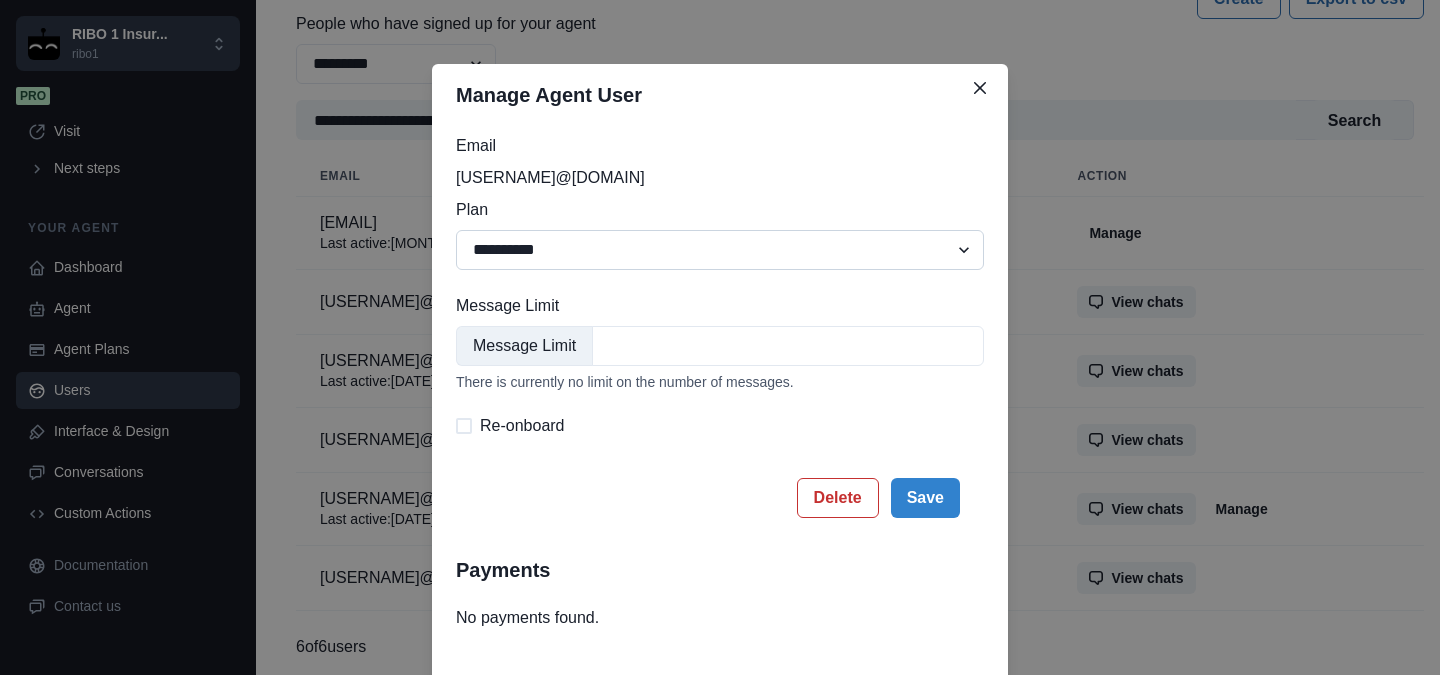 click on "**********" at bounding box center (720, 250) 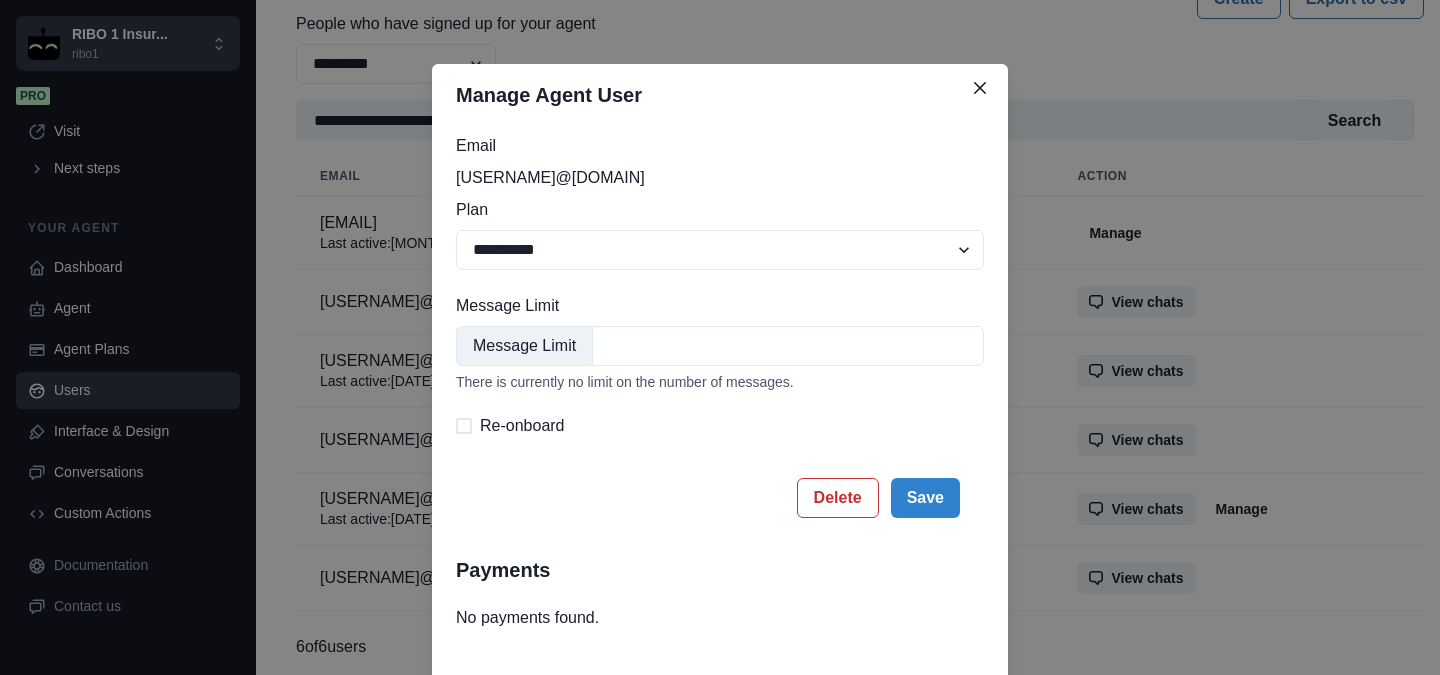 click on "**********" at bounding box center [720, 382] 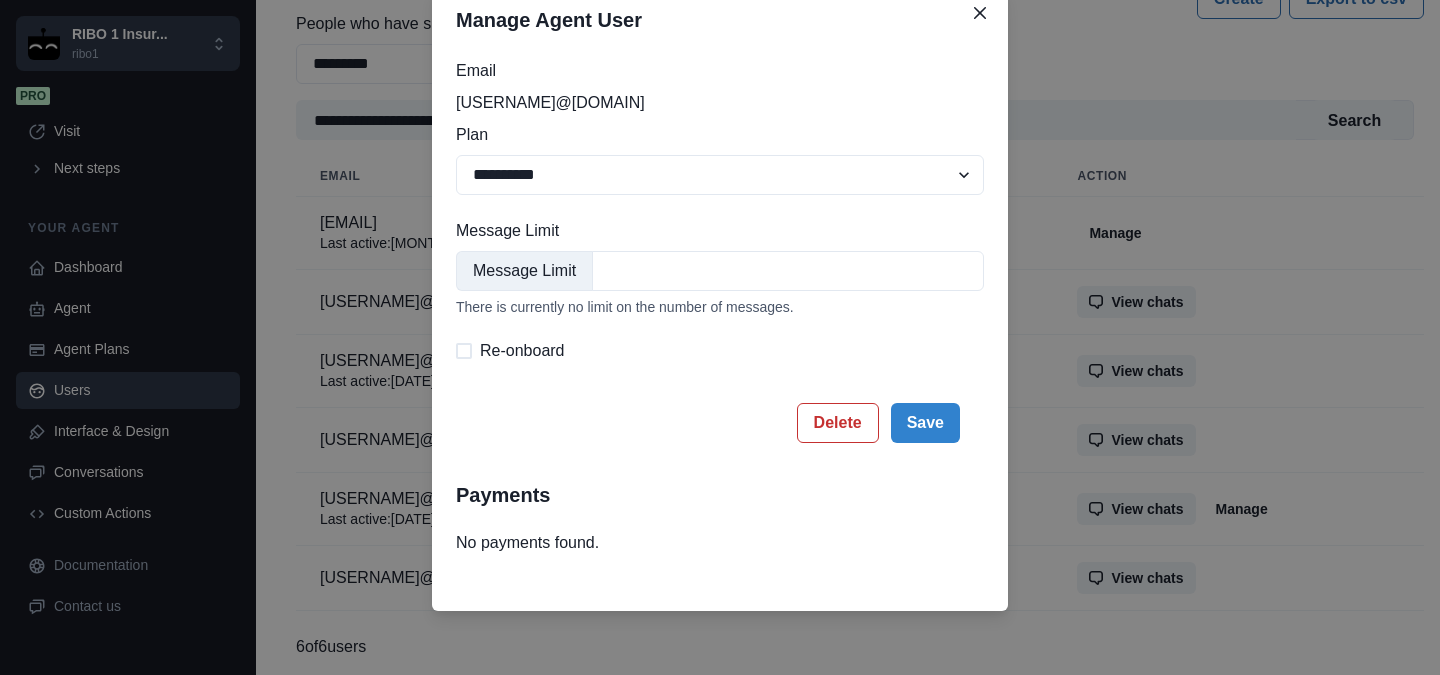 scroll, scrollTop: 0, scrollLeft: 0, axis: both 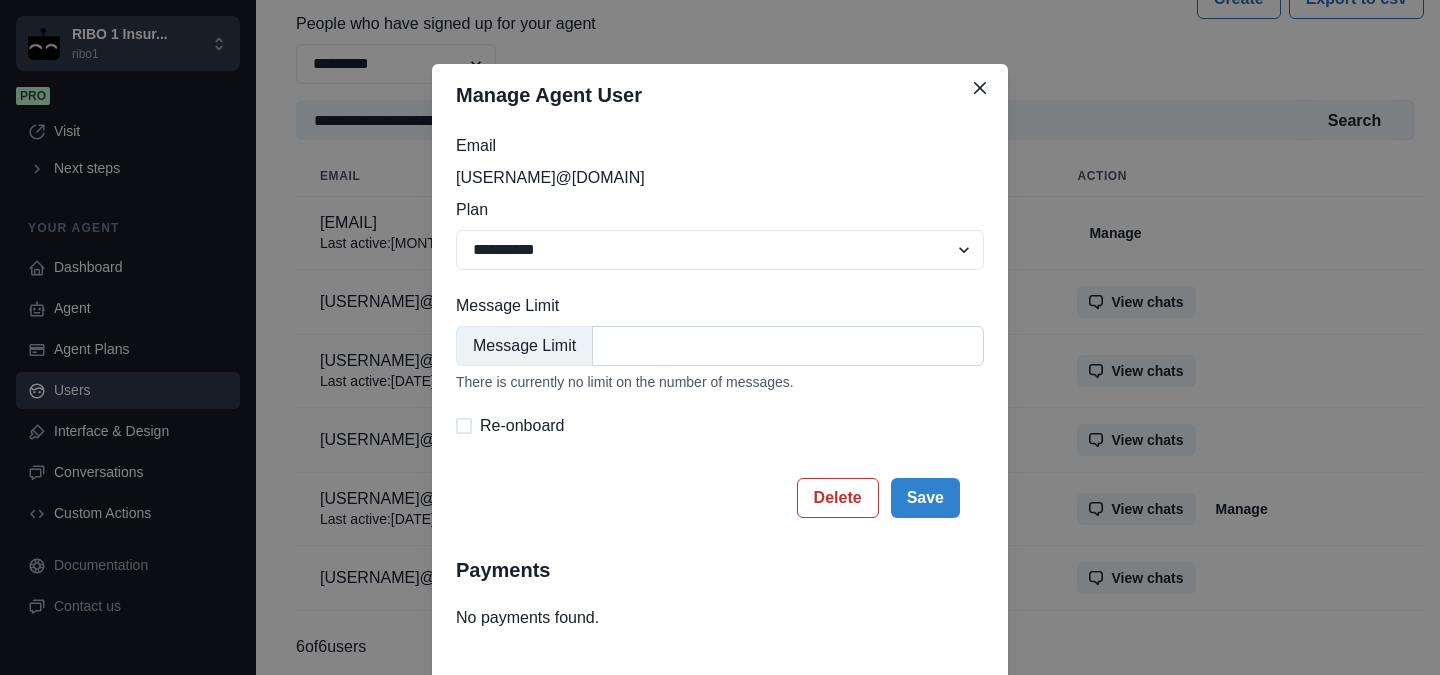 click on "Message Limit" at bounding box center [788, 346] 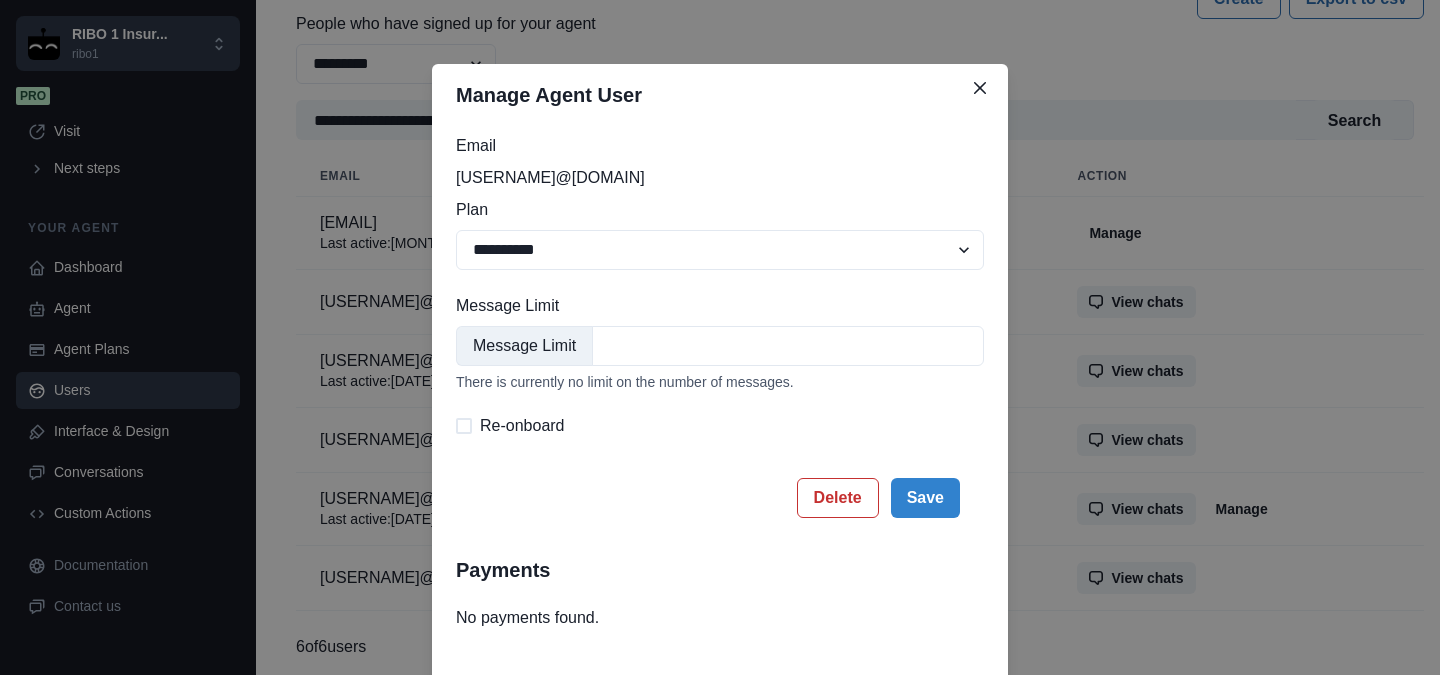click on "**********" at bounding box center (720, 382) 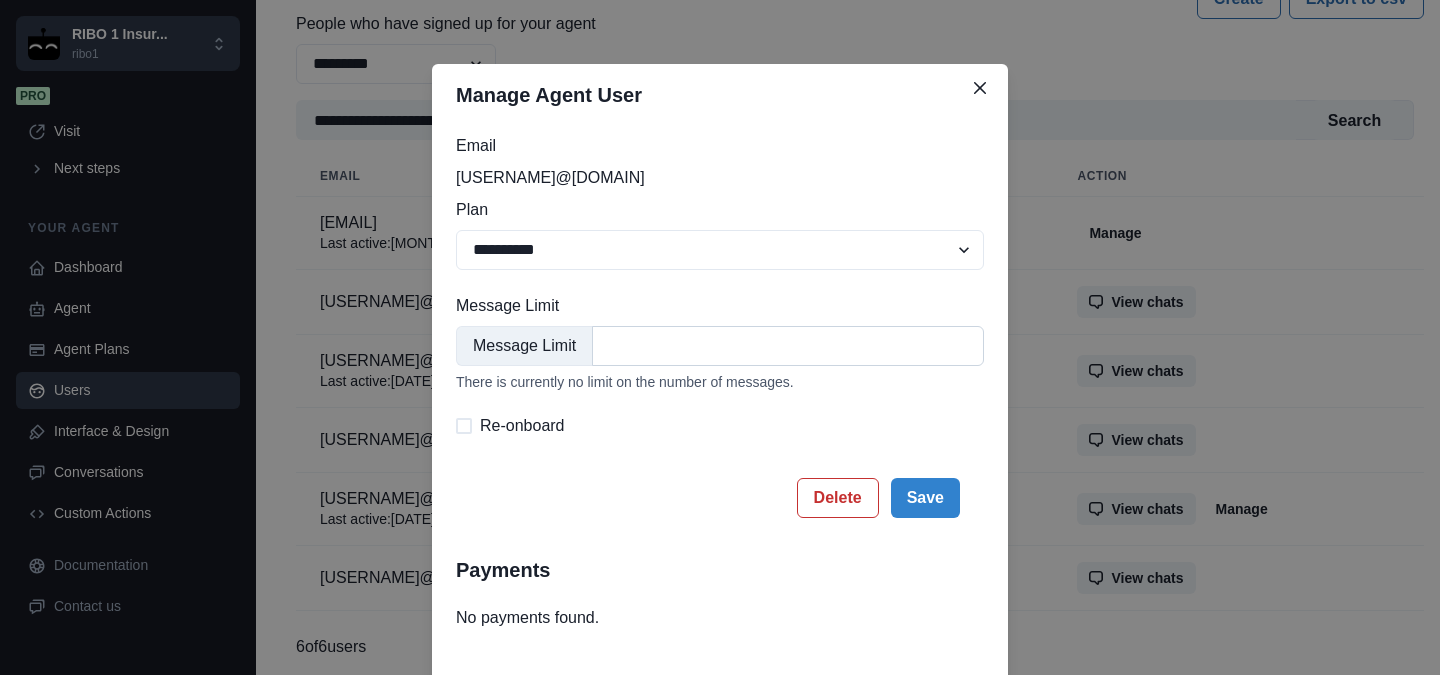 click on "Message Limit" at bounding box center [788, 346] 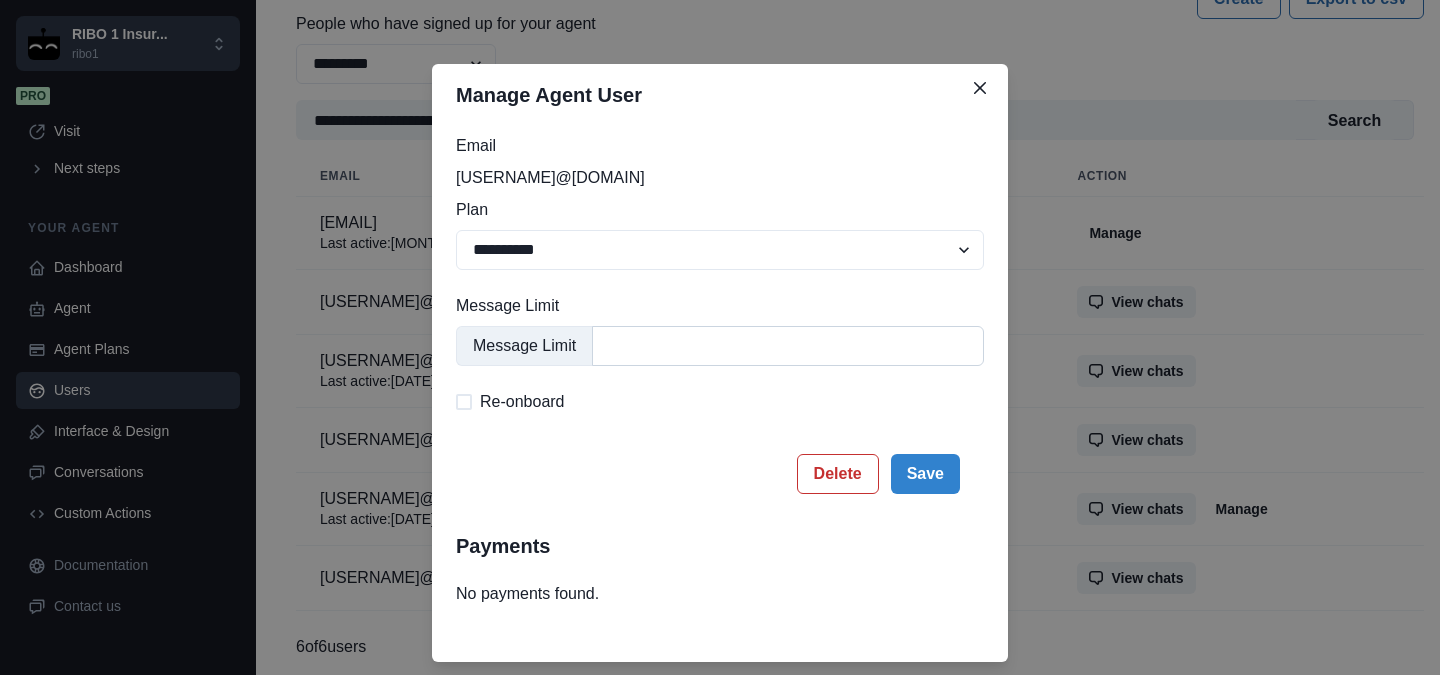 click on "*" at bounding box center [788, 346] 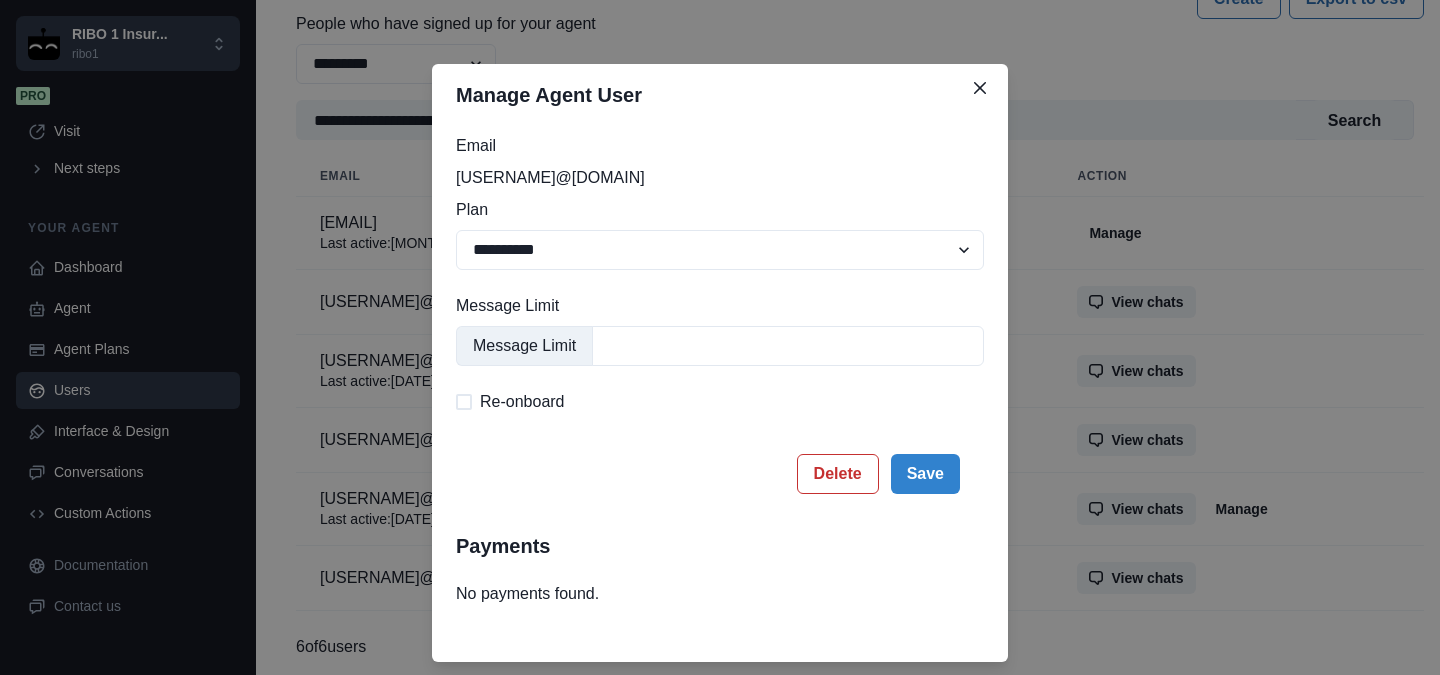 click on "Re-onboard" at bounding box center [720, 402] 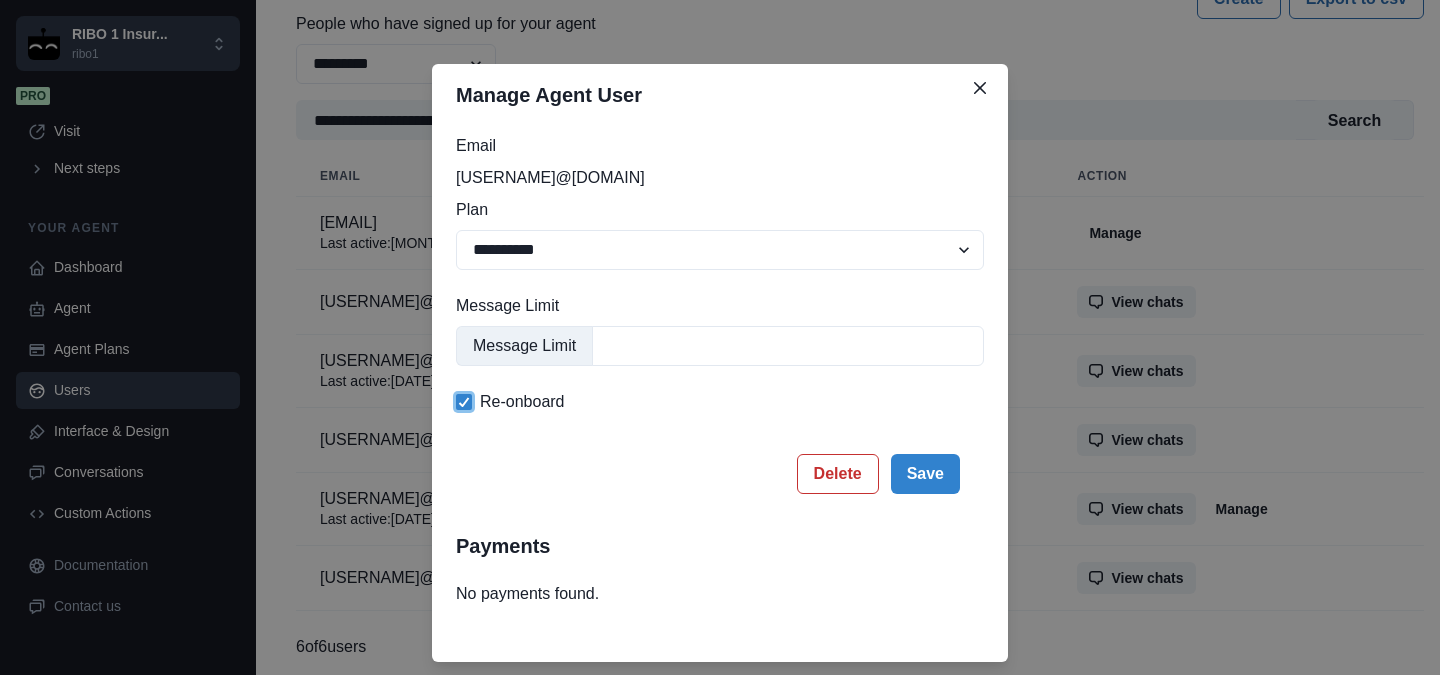 click on "Re-onboard" at bounding box center (720, 402) 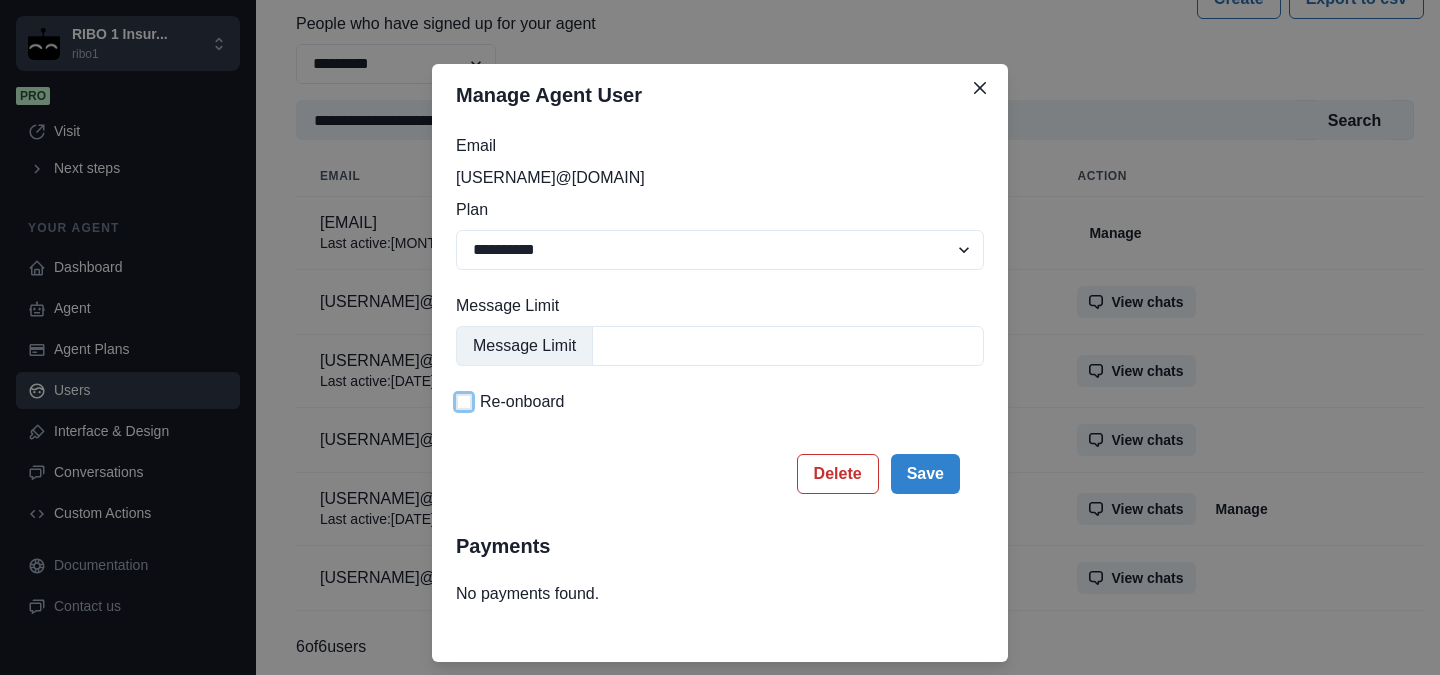 click on "Message Limit" at bounding box center [714, 306] 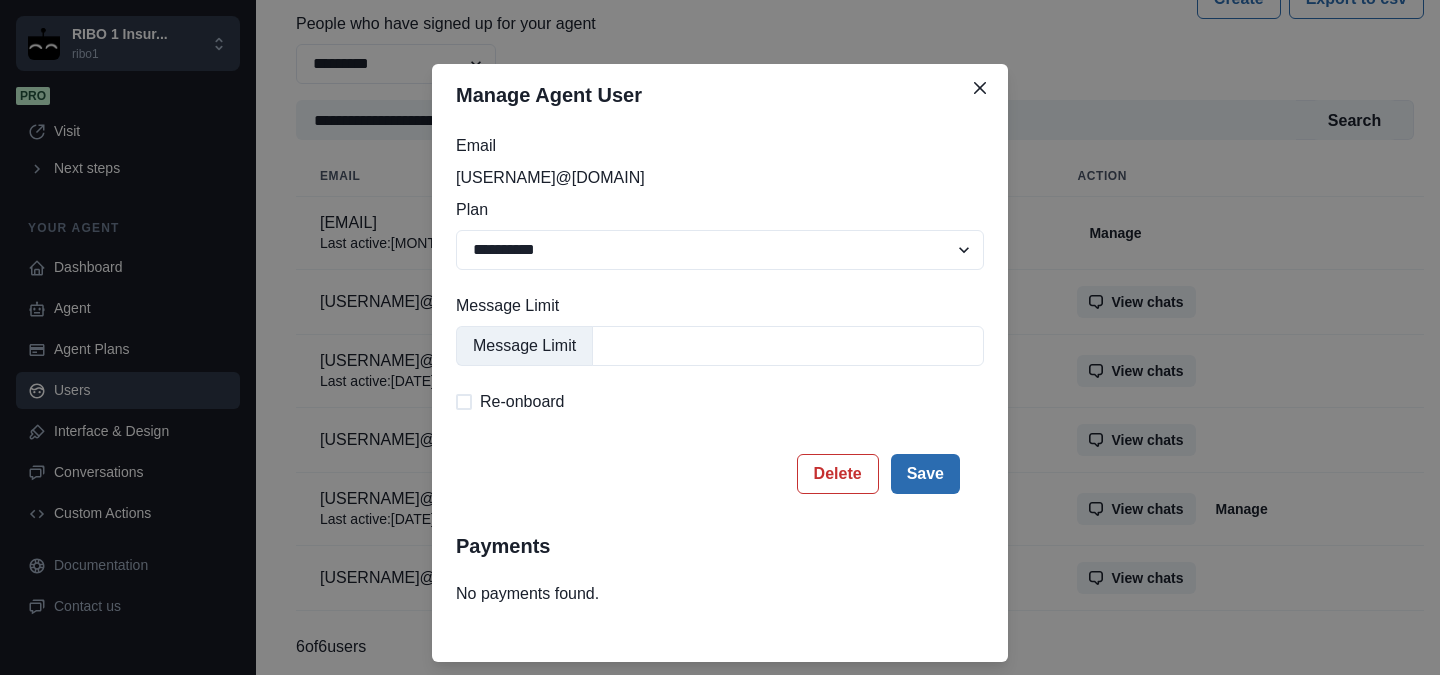 click on "Save" at bounding box center (925, 474) 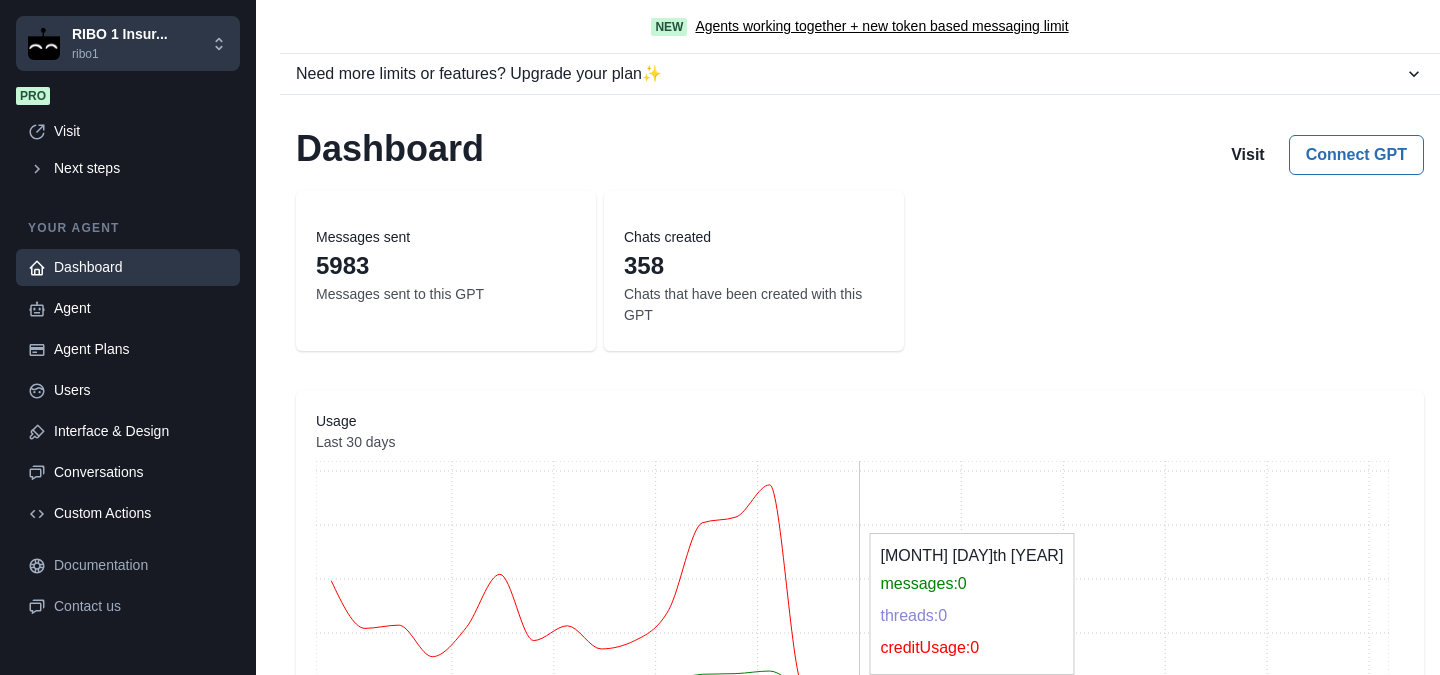 scroll, scrollTop: 0, scrollLeft: 0, axis: both 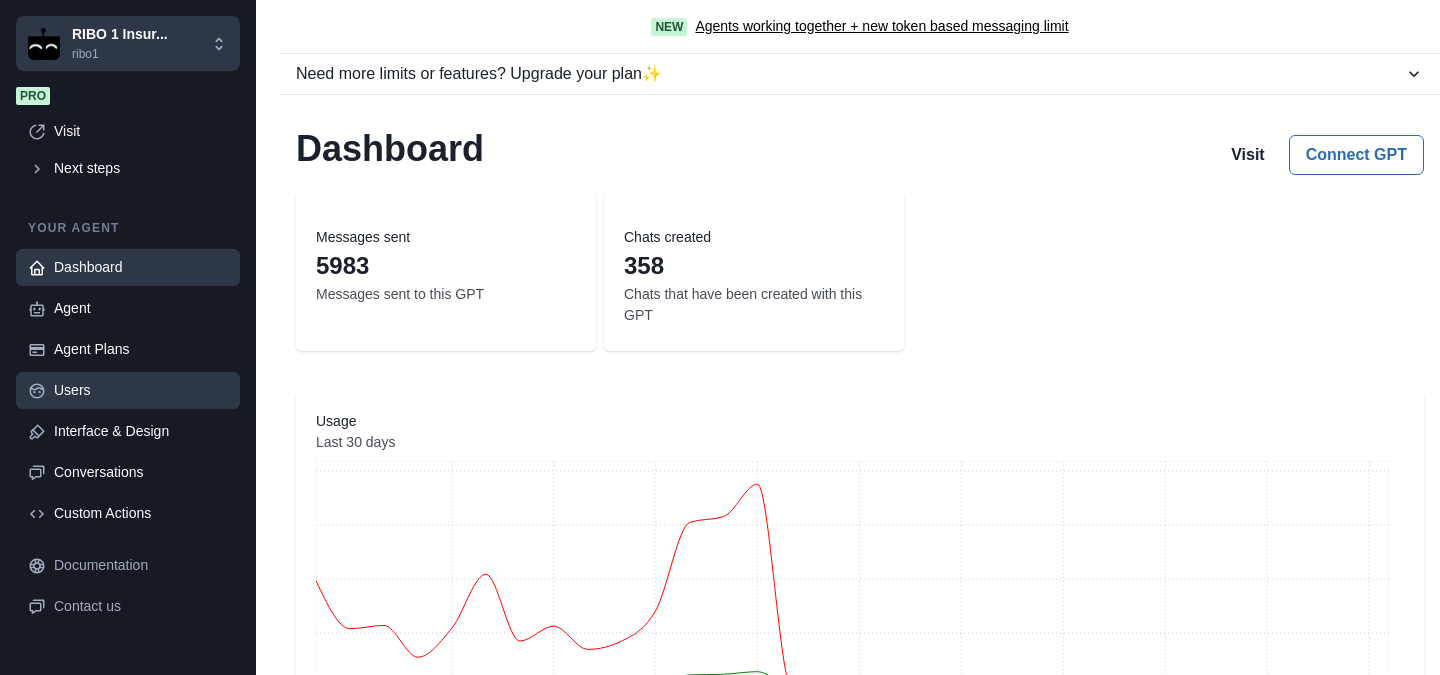 click on "Users" at bounding box center (141, 308) 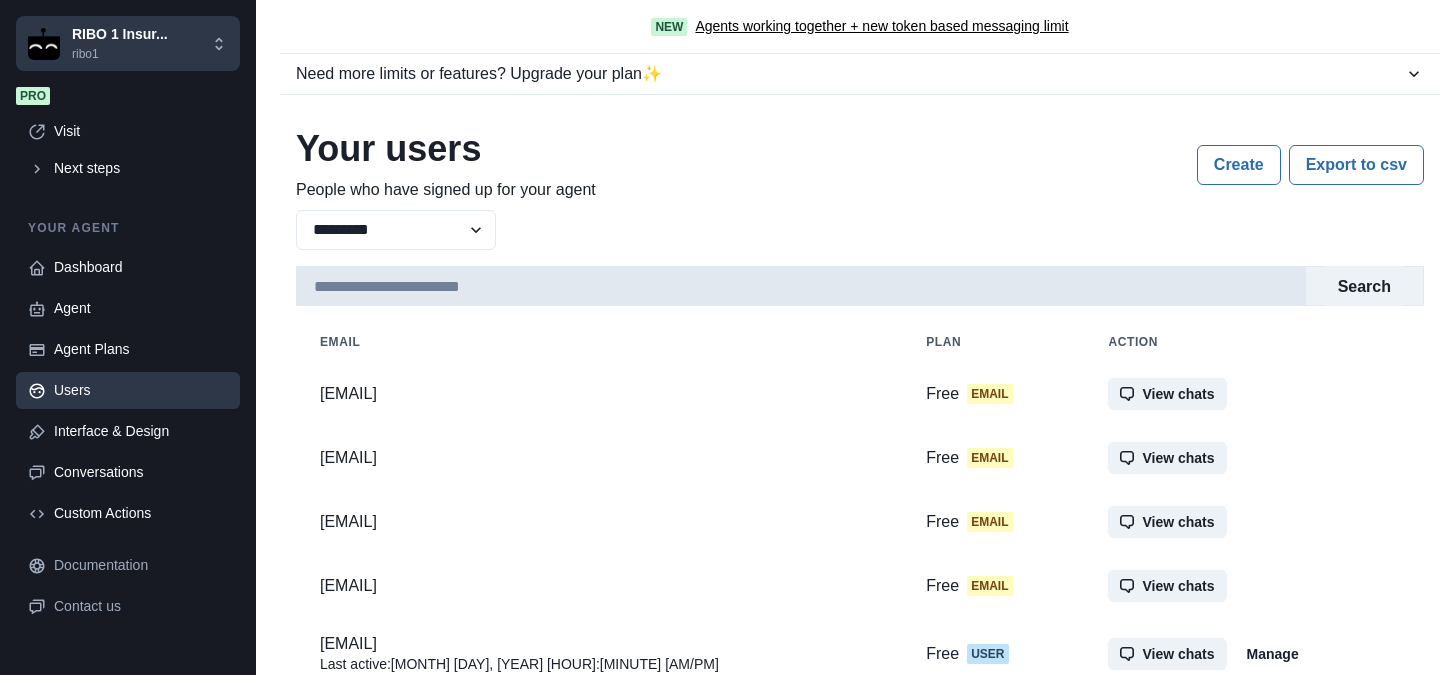click at bounding box center [801, 286] 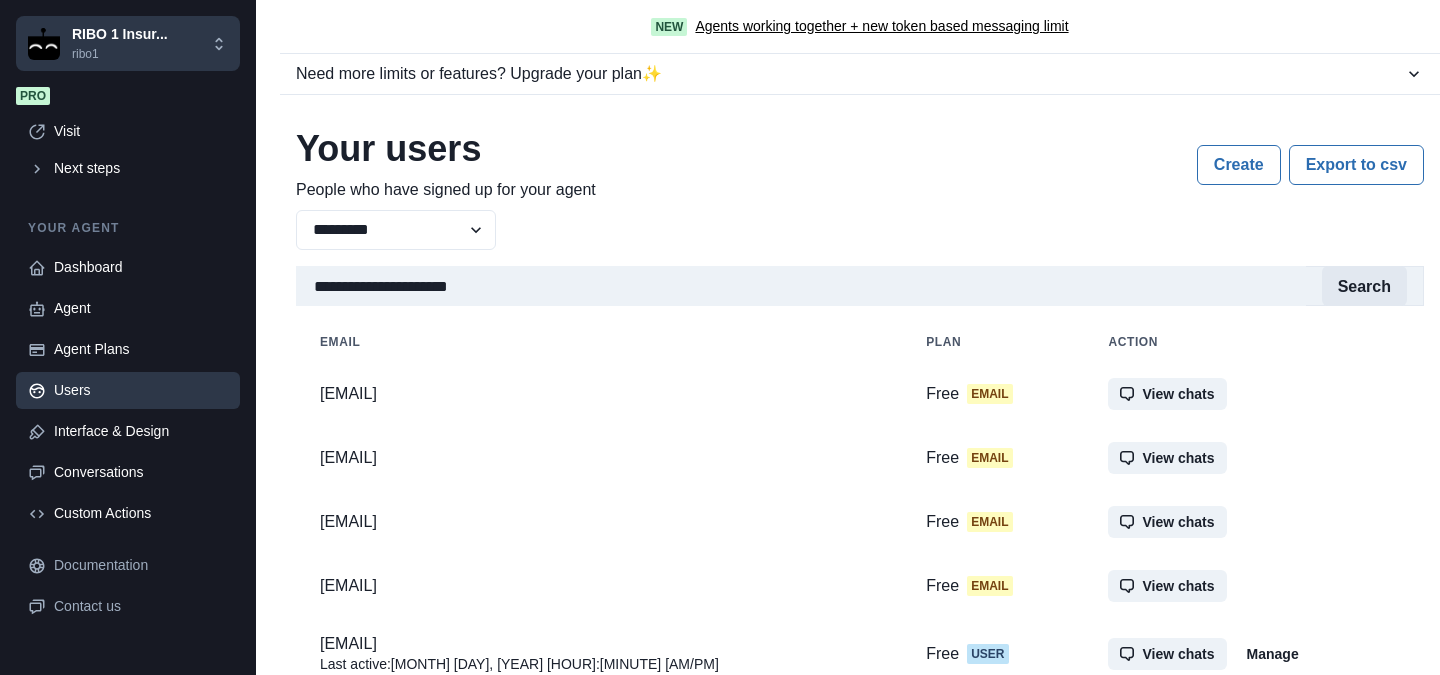 type on "**********" 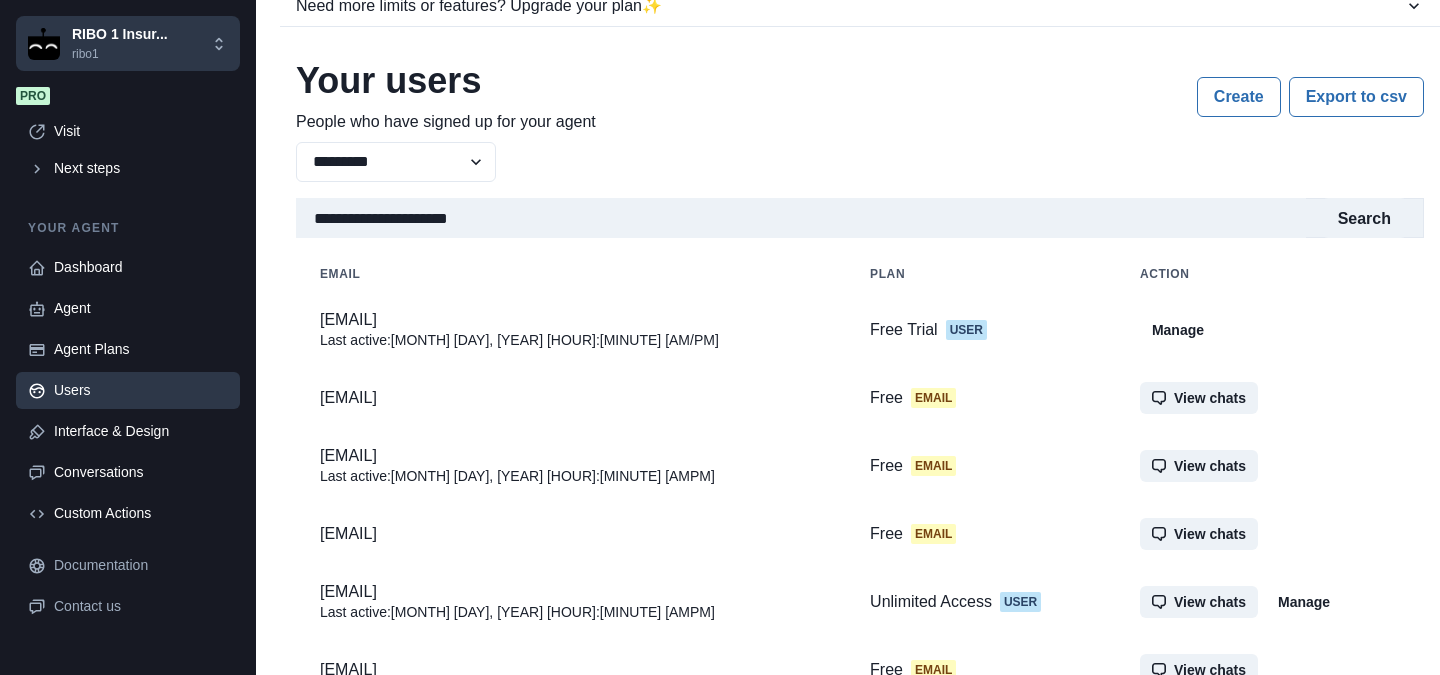 scroll, scrollTop: 166, scrollLeft: 0, axis: vertical 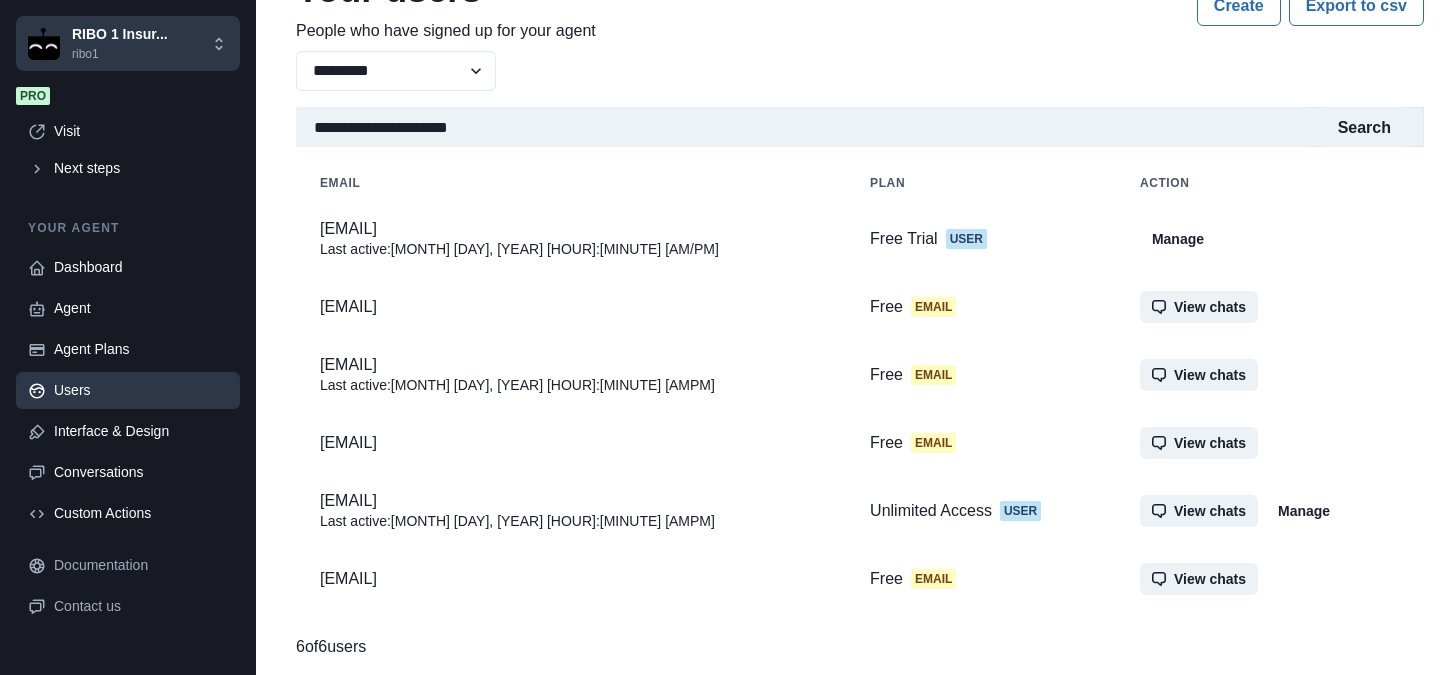 click on "Manage" at bounding box center [1304, 511] 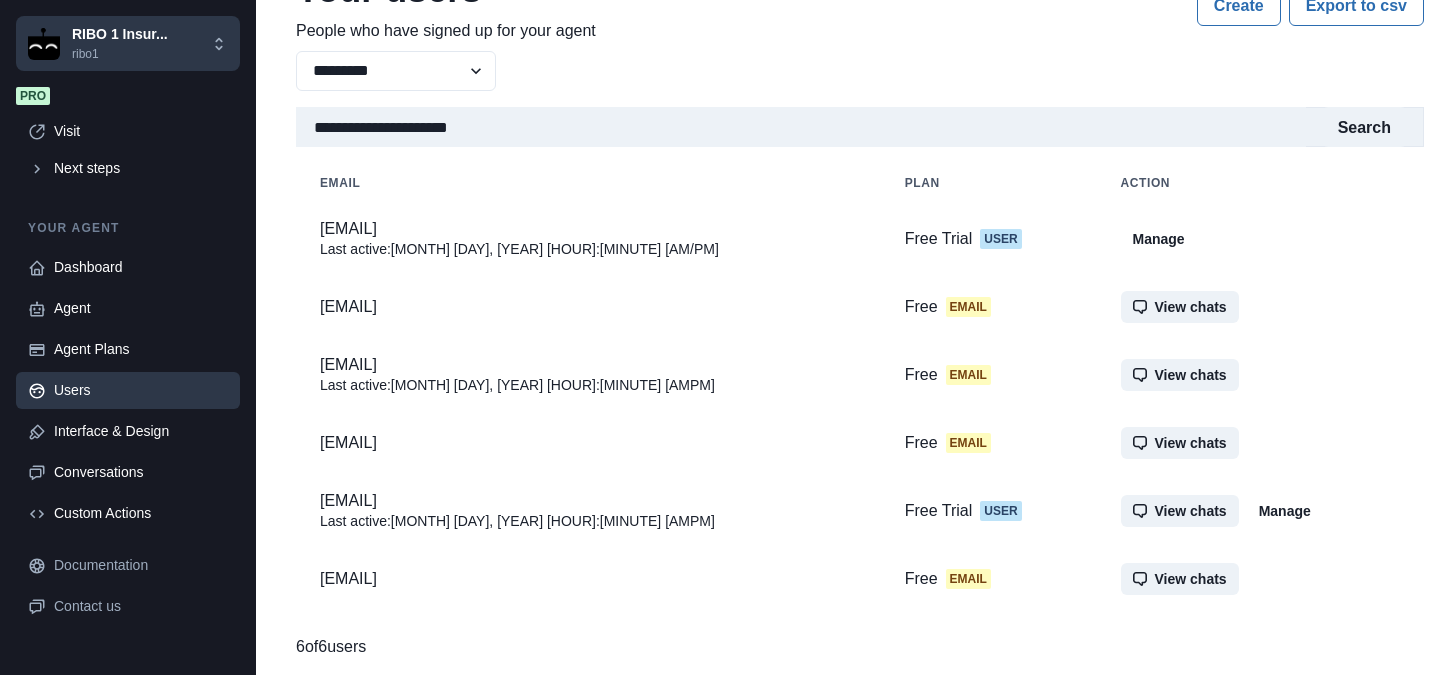 click on "Manage" at bounding box center [1285, 511] 